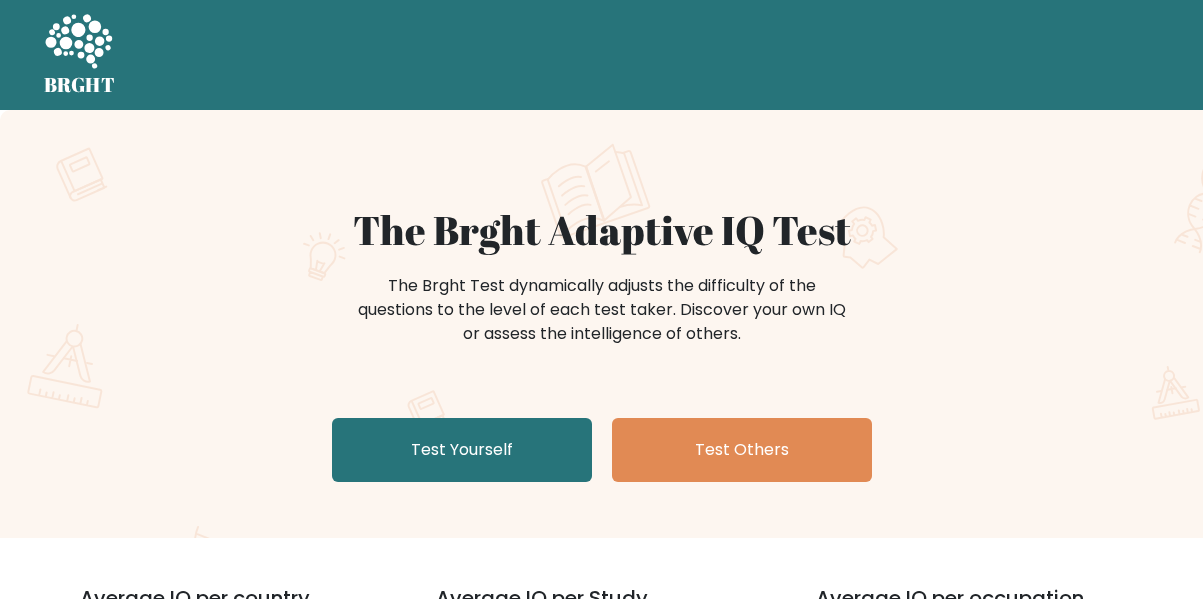 scroll, scrollTop: 0, scrollLeft: 0, axis: both 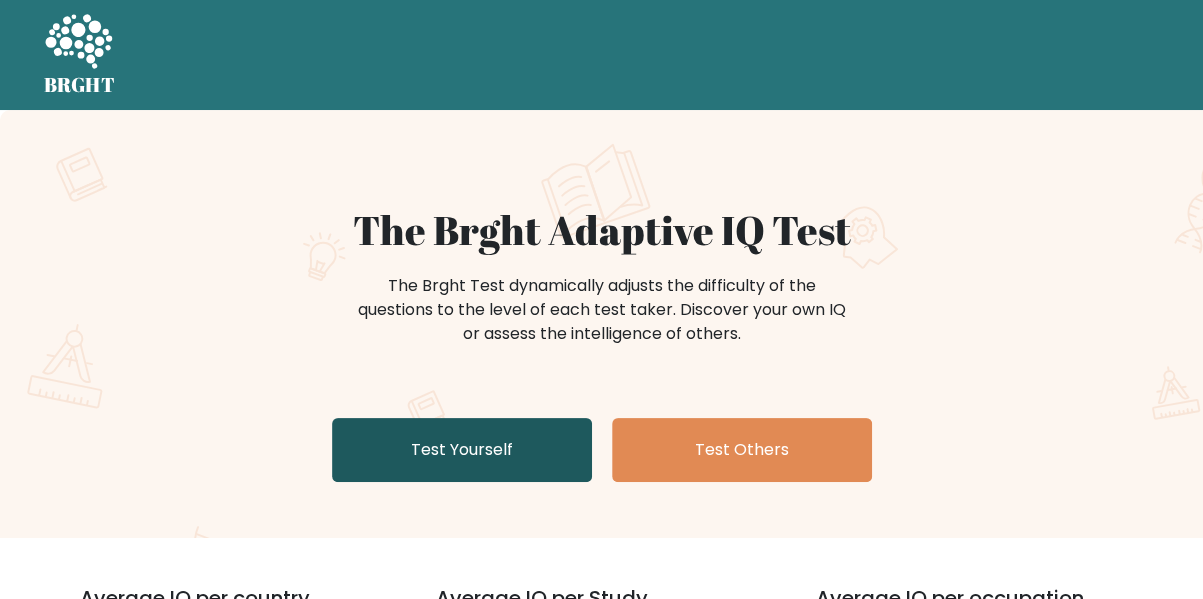 click on "Test Yourself" at bounding box center (462, 450) 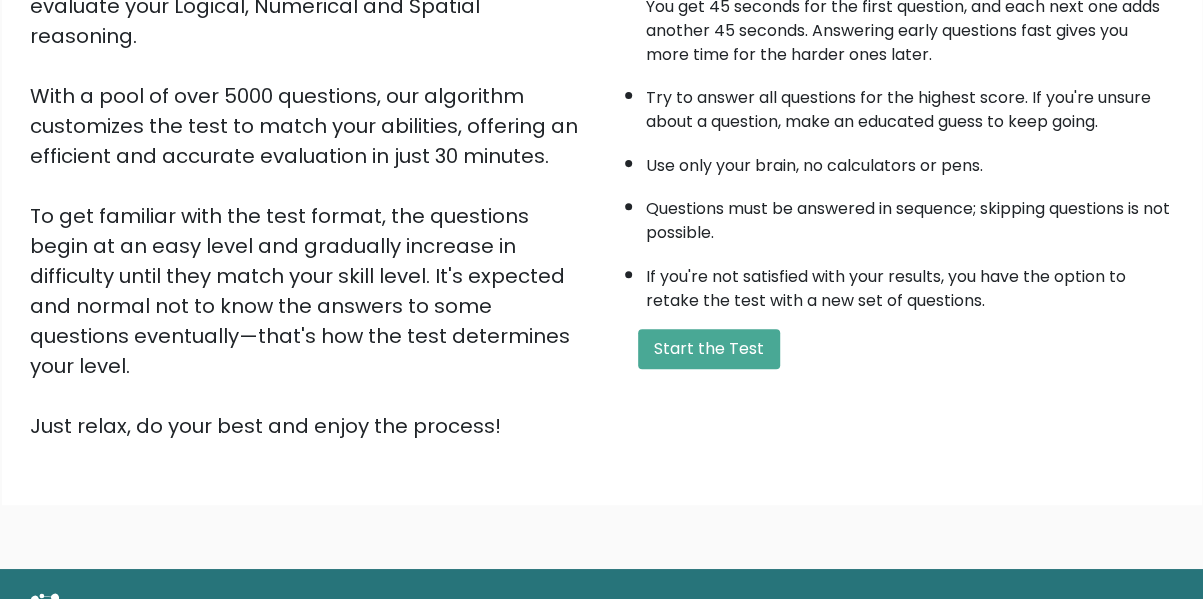 scroll, scrollTop: 316, scrollLeft: 0, axis: vertical 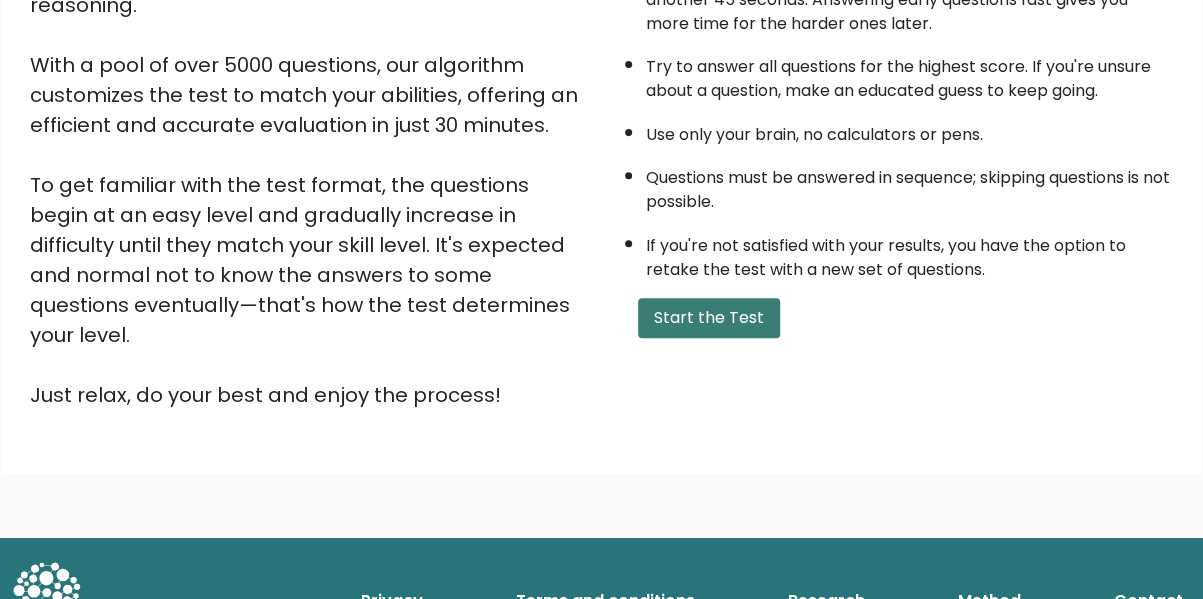 click on "Start the Test" at bounding box center (709, 318) 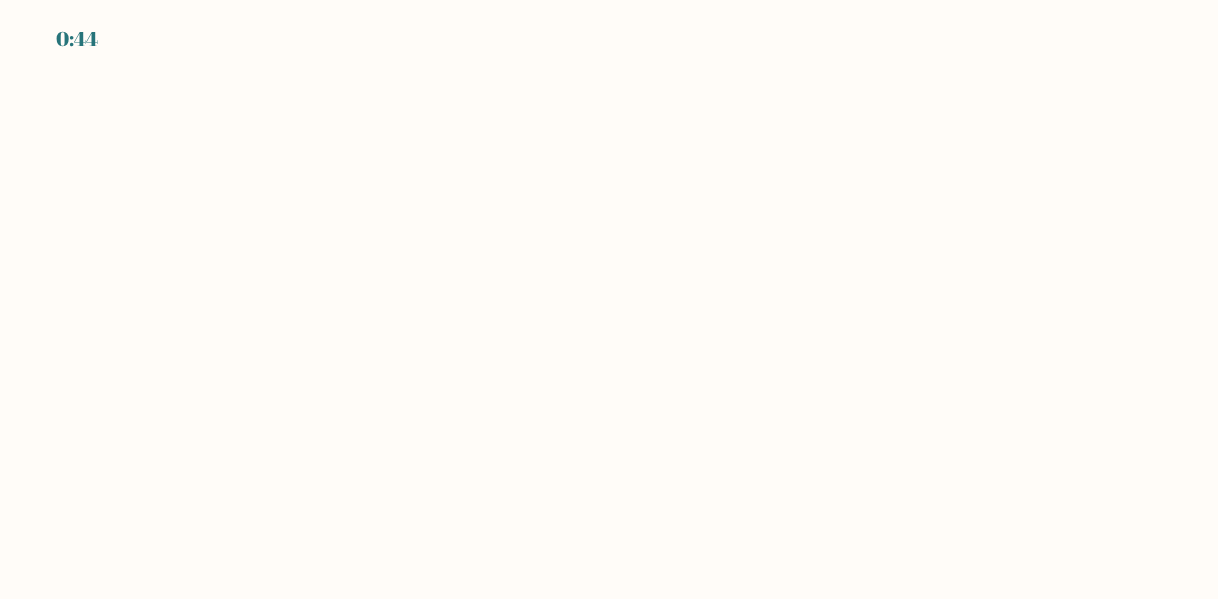 scroll, scrollTop: 0, scrollLeft: 0, axis: both 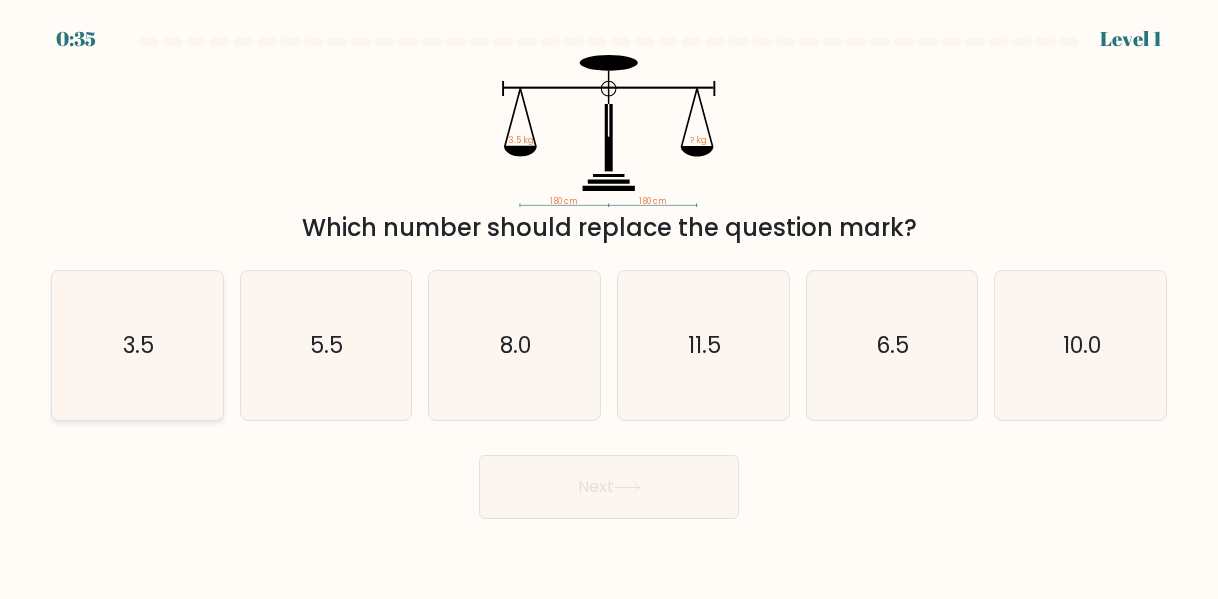 click on "3.5" 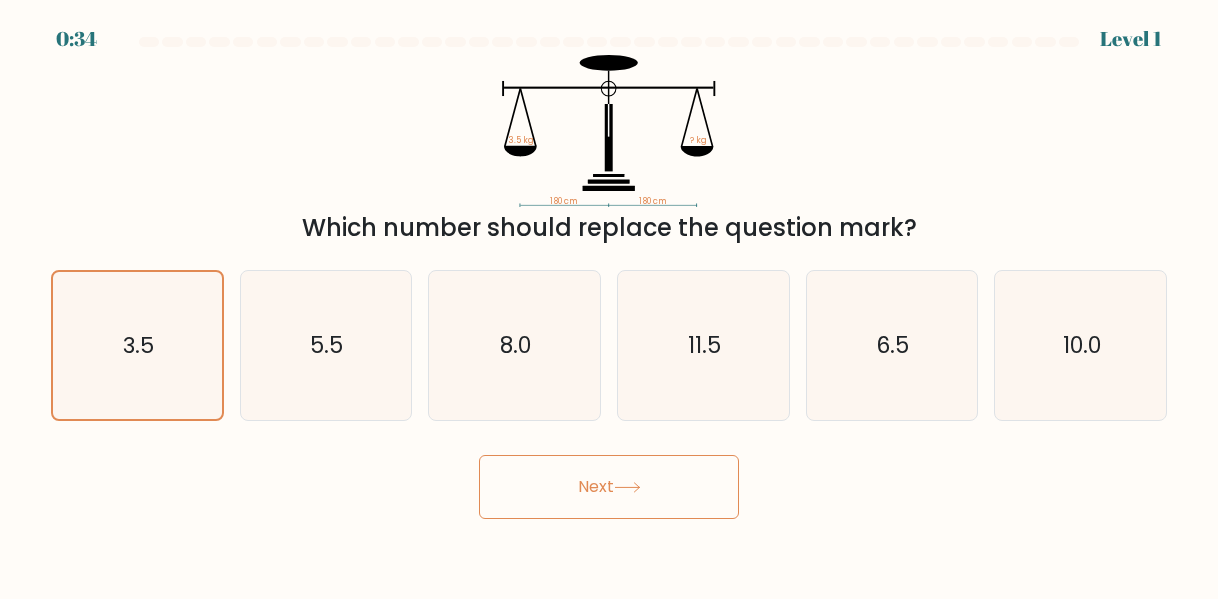 click on "Next" at bounding box center (609, 487) 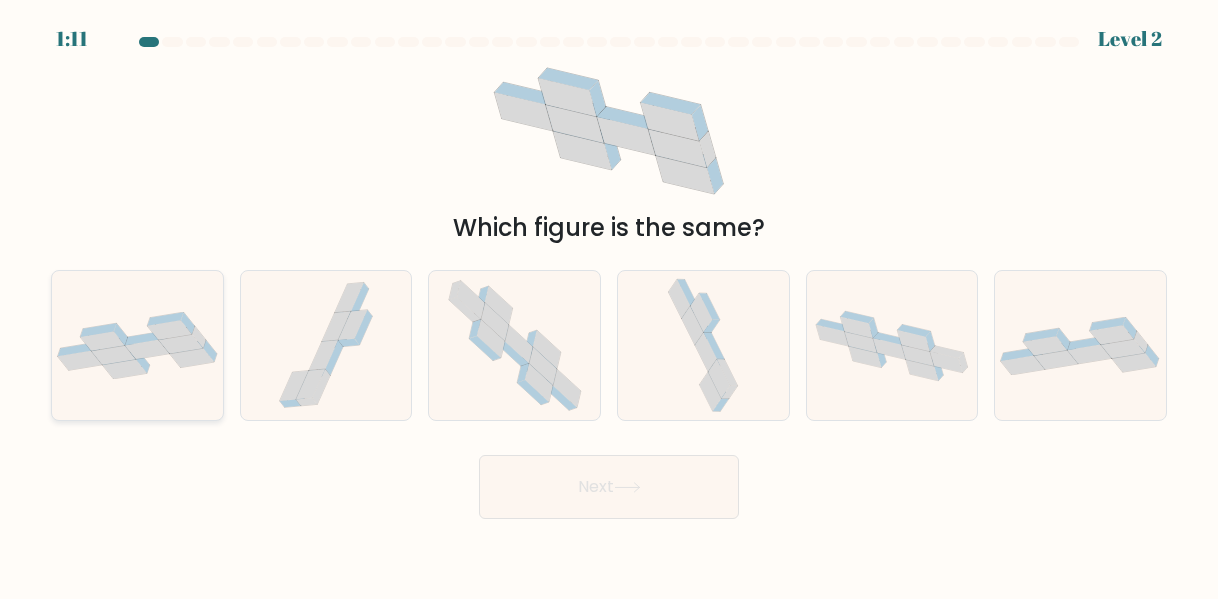click 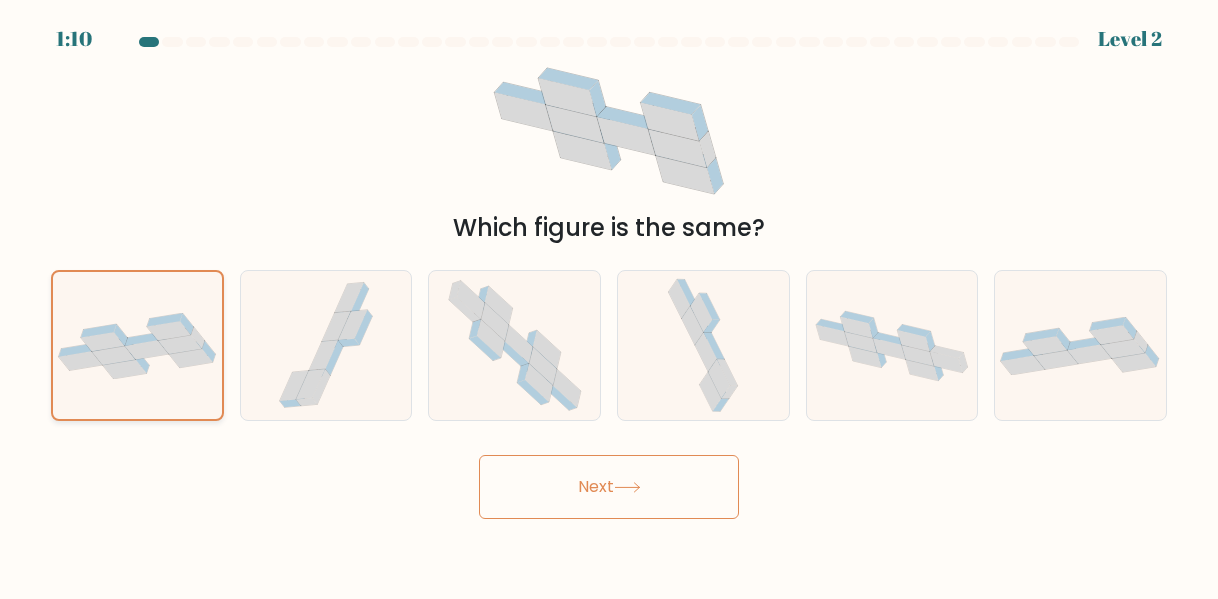 click on "Next" at bounding box center (609, 487) 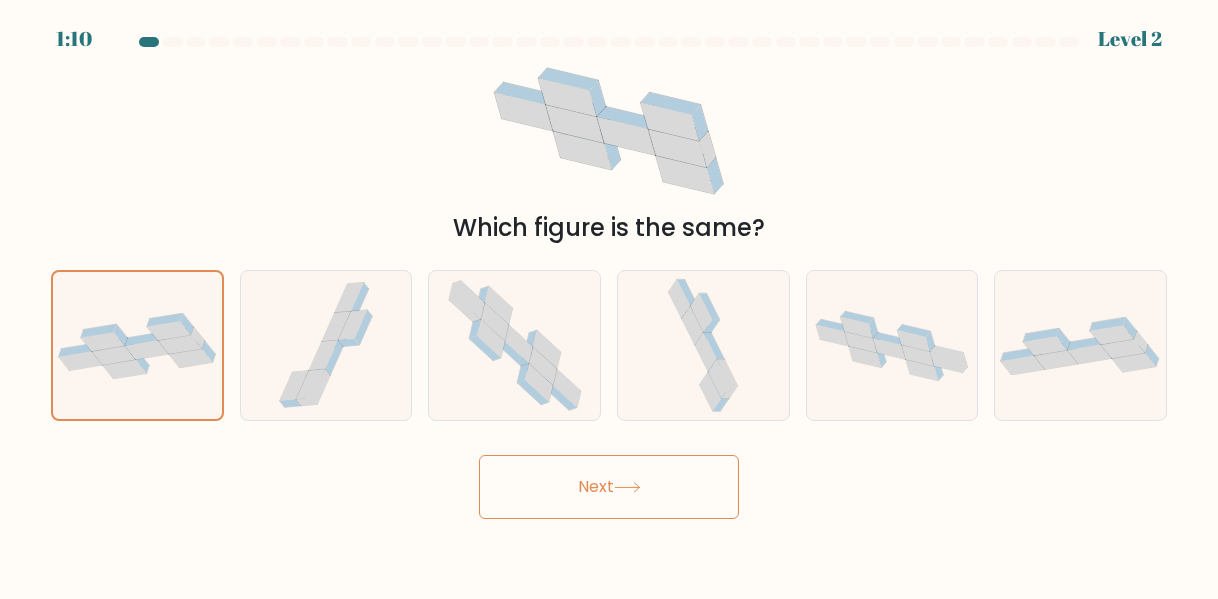 click on "Next" at bounding box center (609, 487) 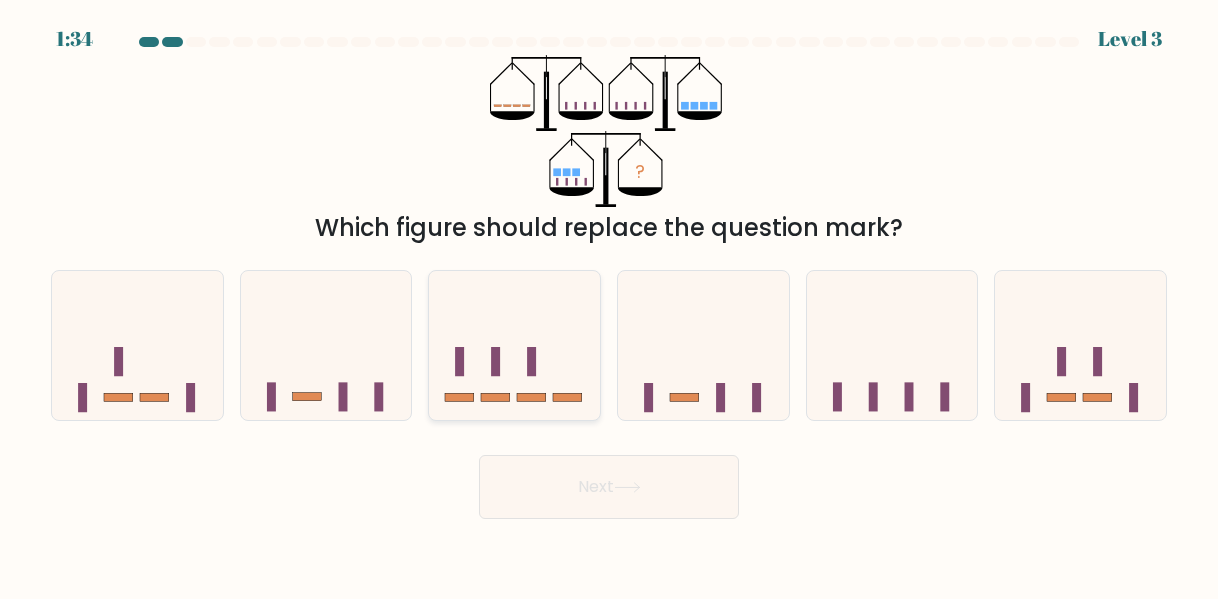 click 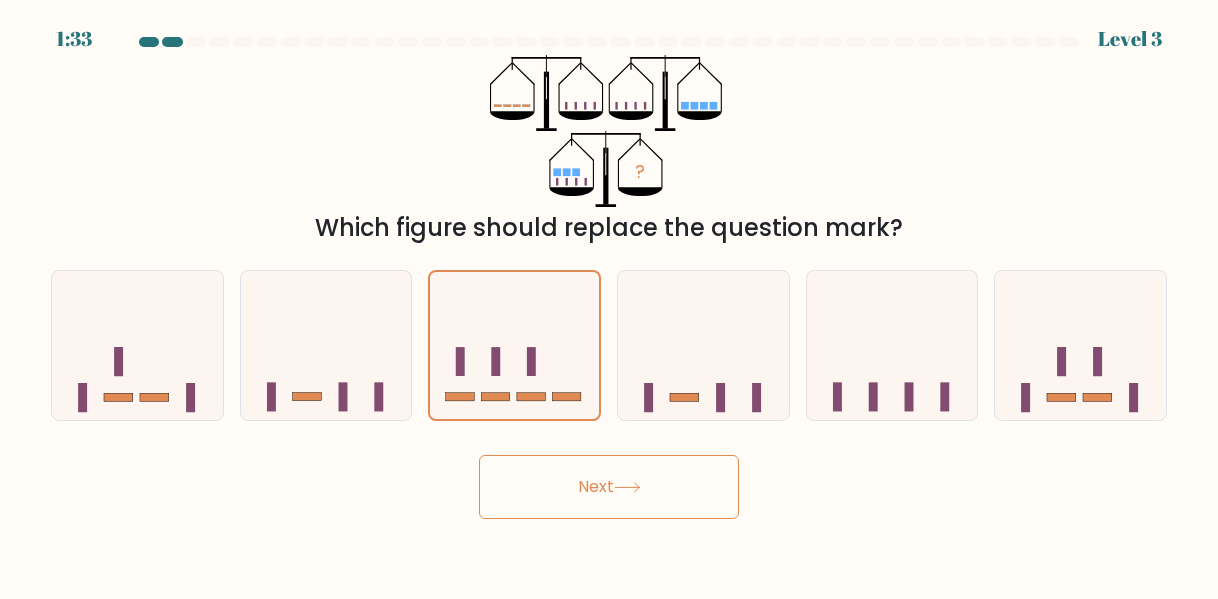 click on "Next" at bounding box center (609, 487) 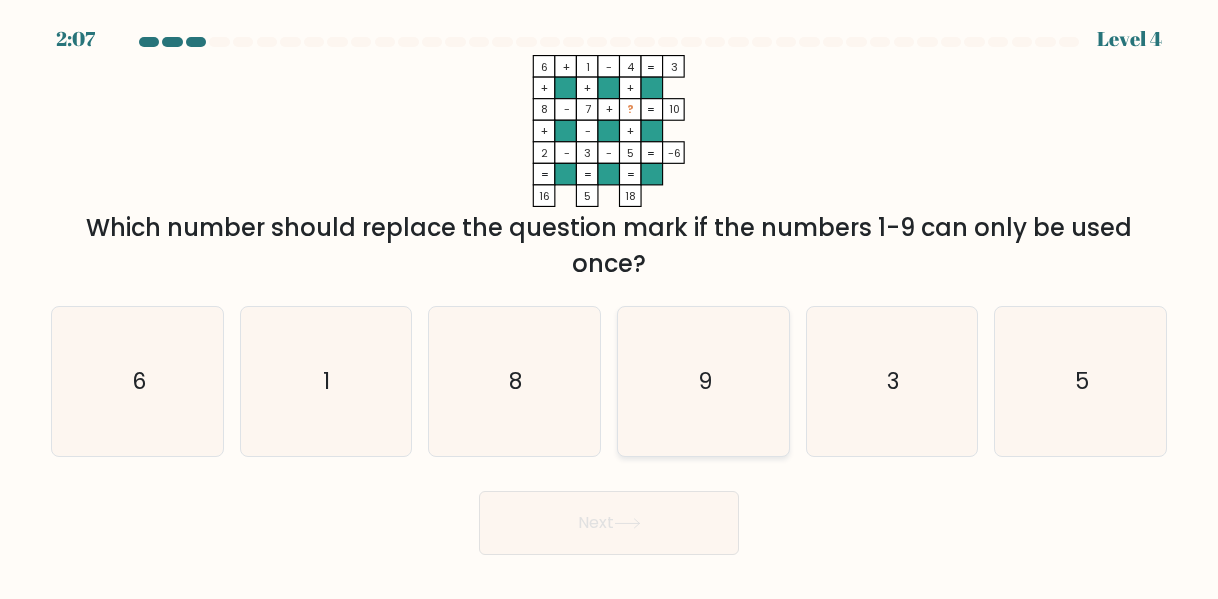 click on "9" 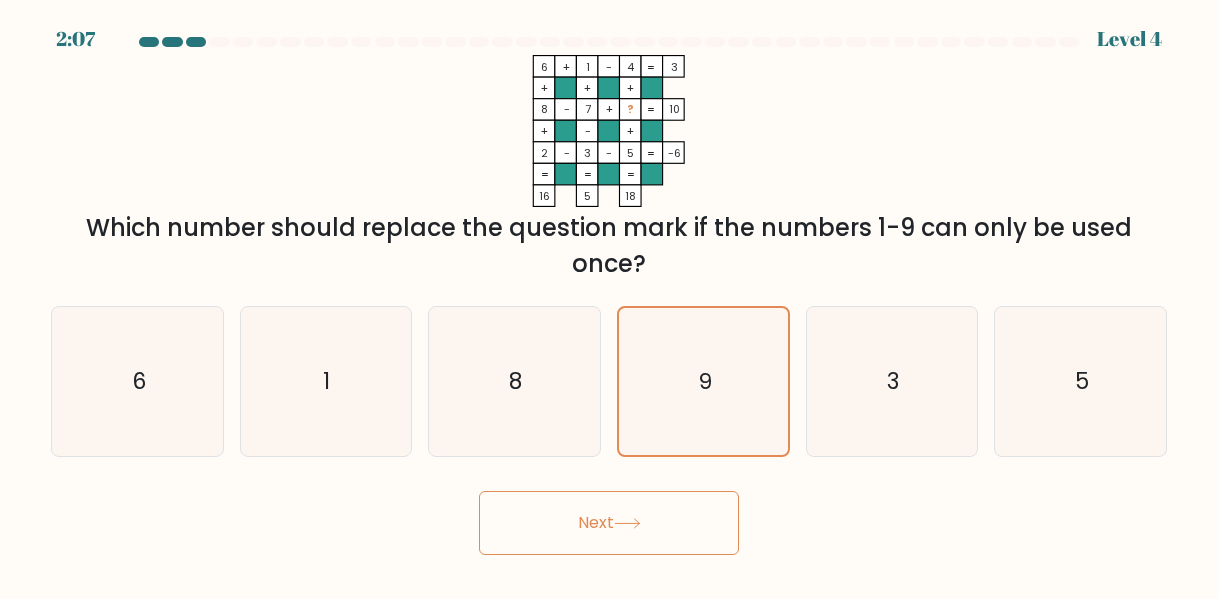click on "Next" at bounding box center [609, 523] 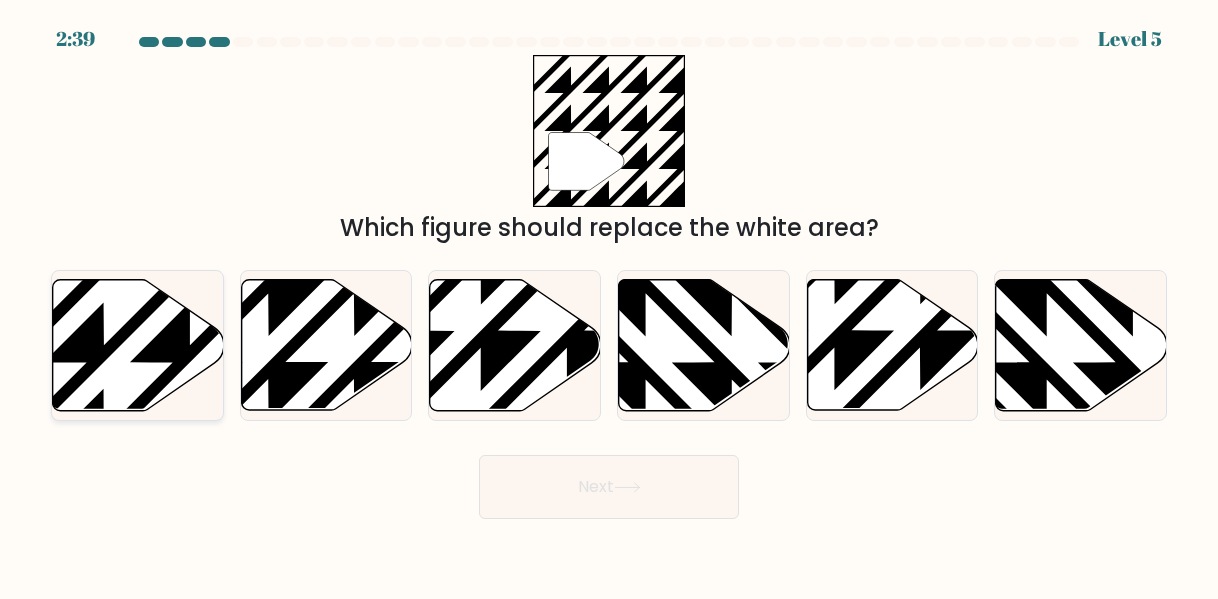 click 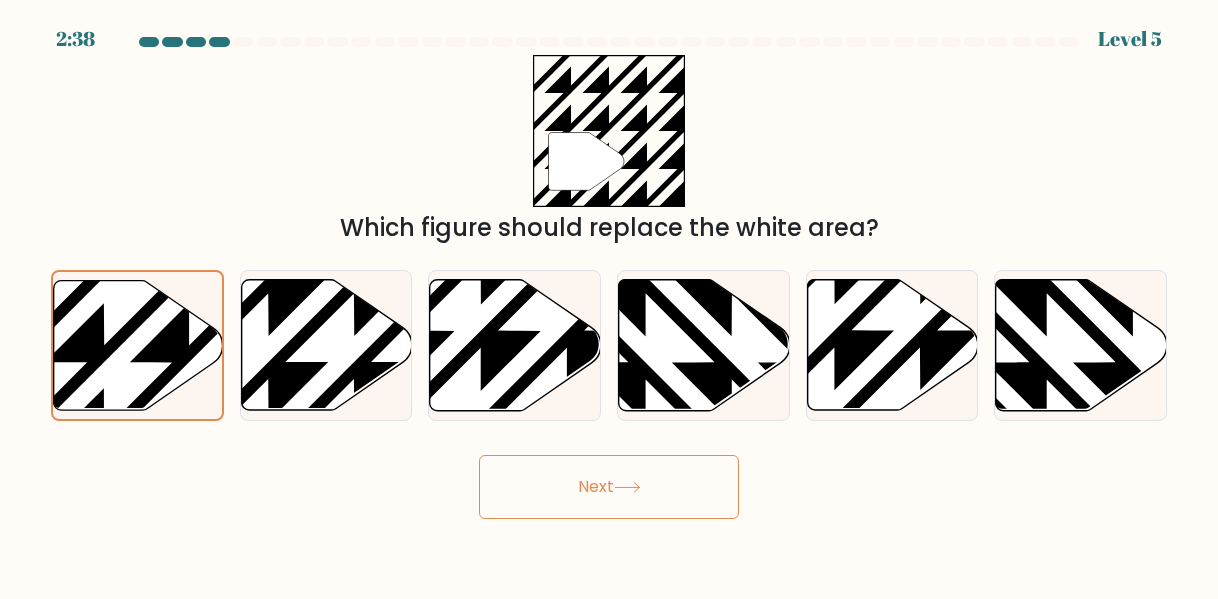 click on "Next" at bounding box center (609, 487) 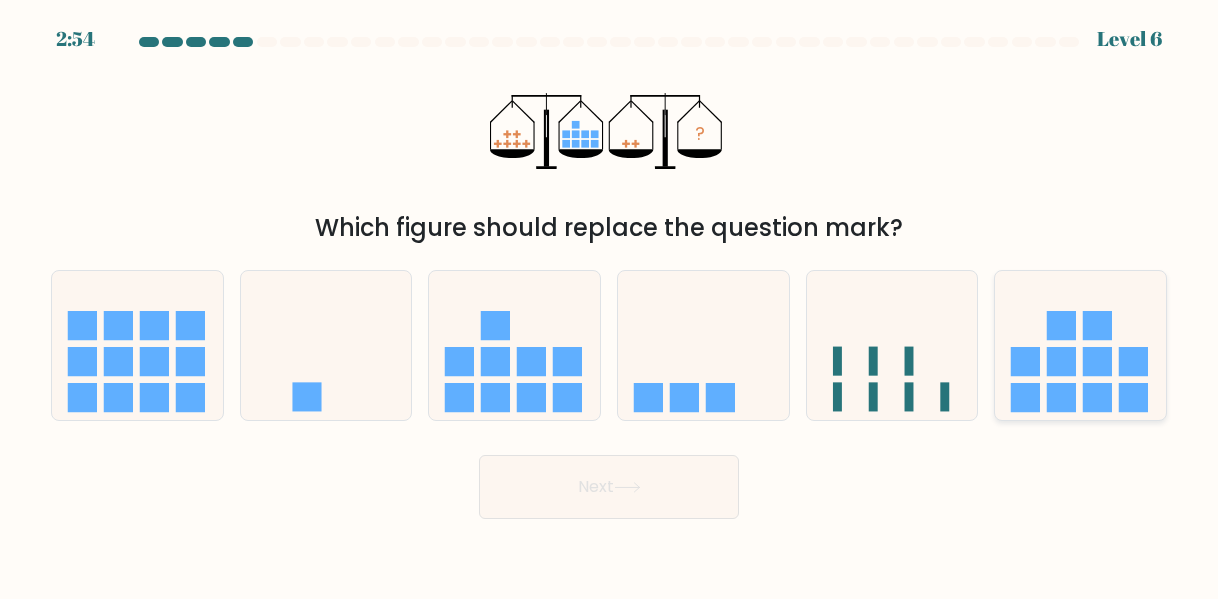click 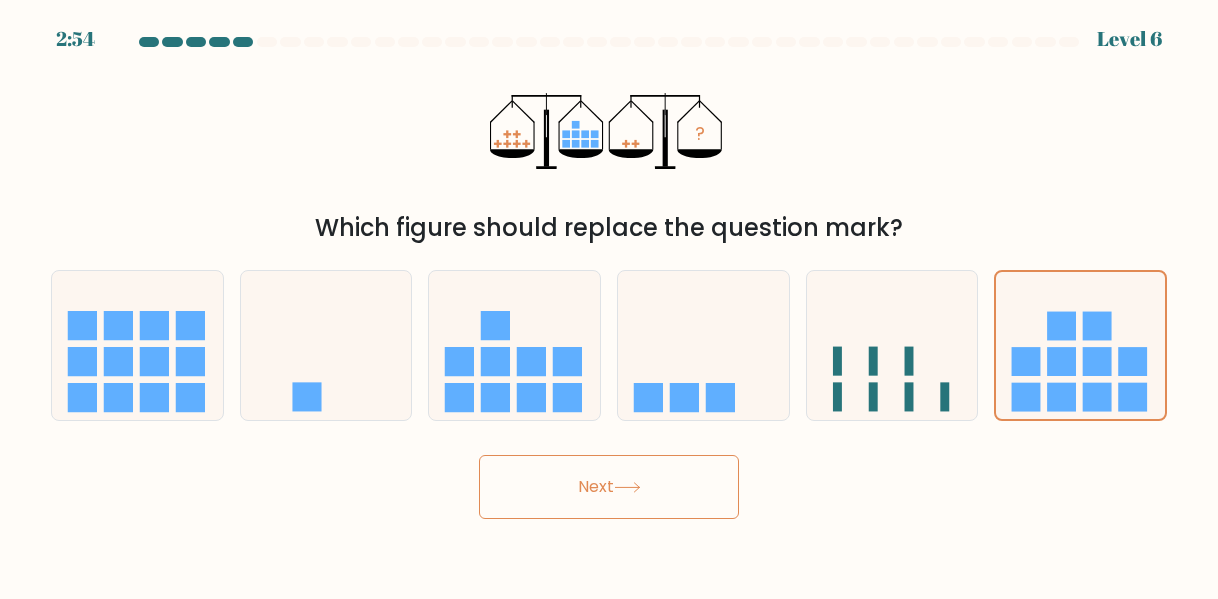 click on "Next" at bounding box center (609, 487) 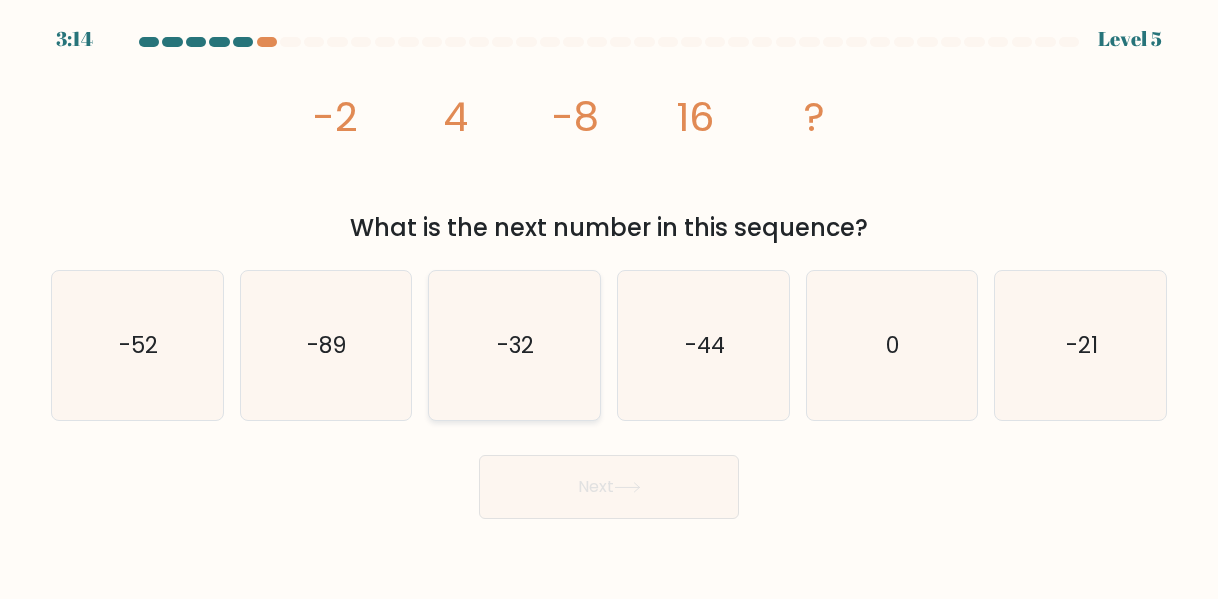 click on "-32" 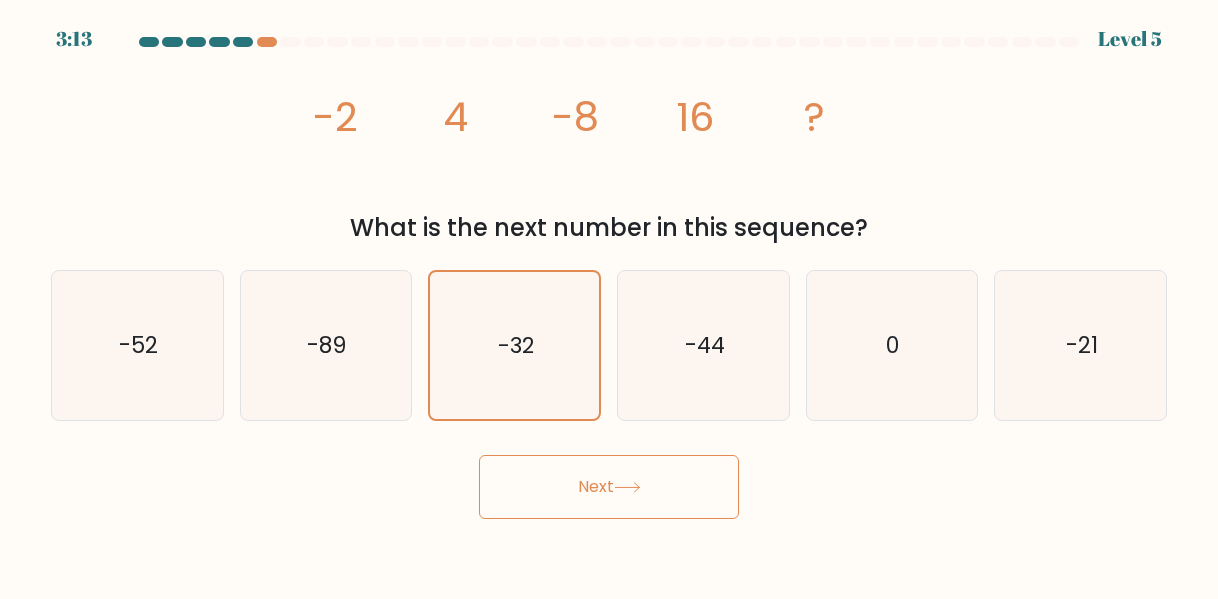 click on "Next" at bounding box center (609, 487) 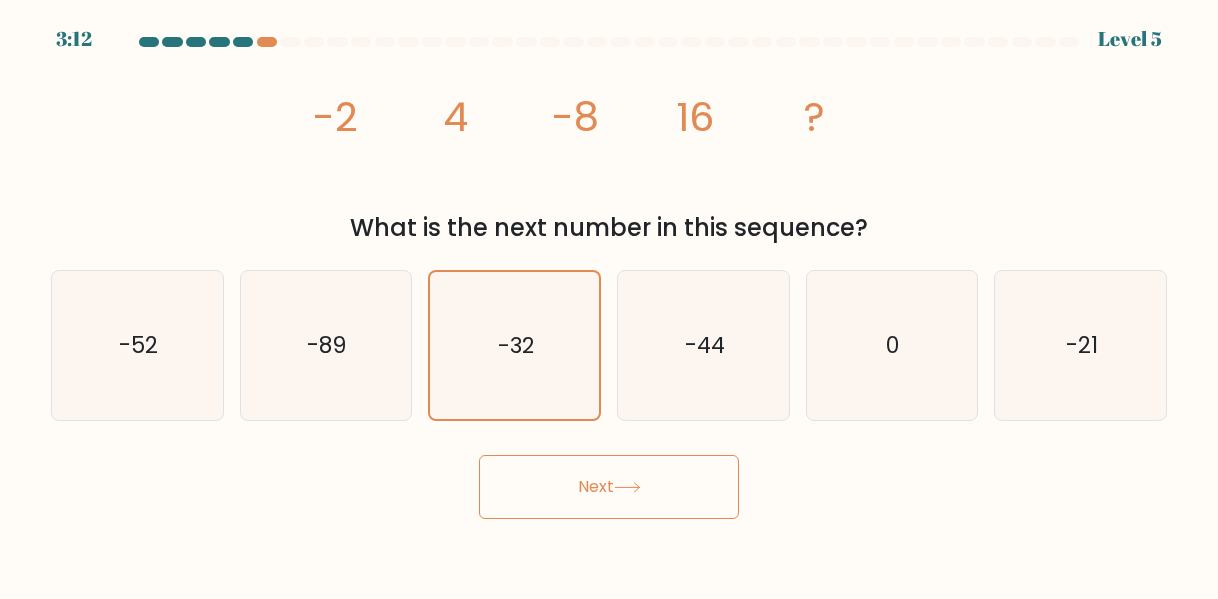 click on "Next" at bounding box center (609, 487) 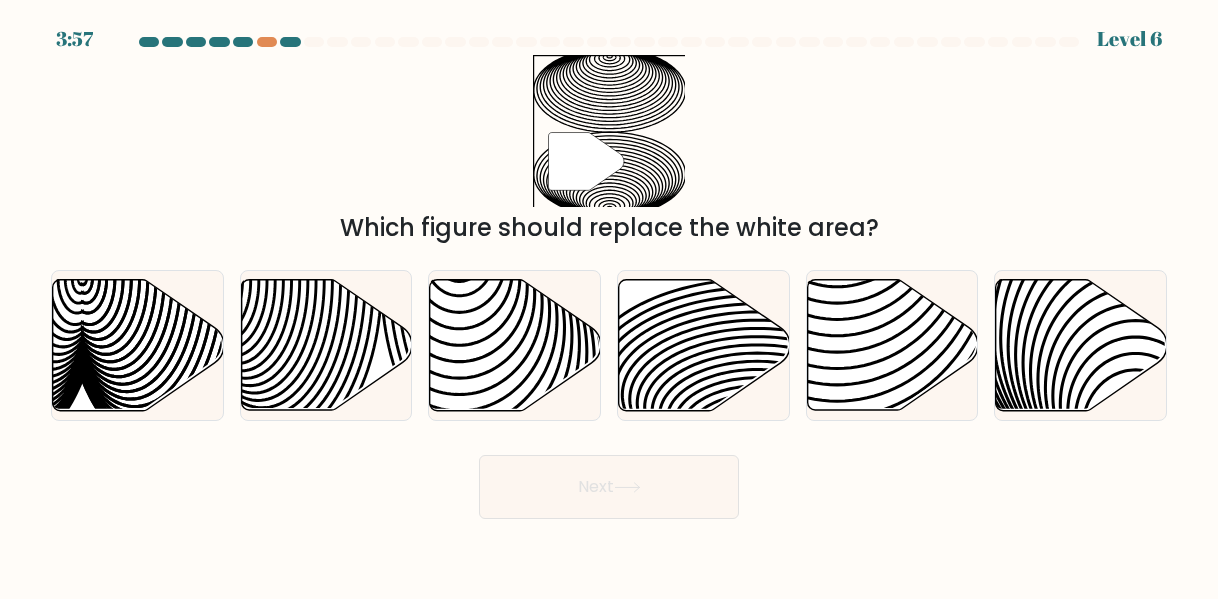 click on "Next" at bounding box center [609, 487] 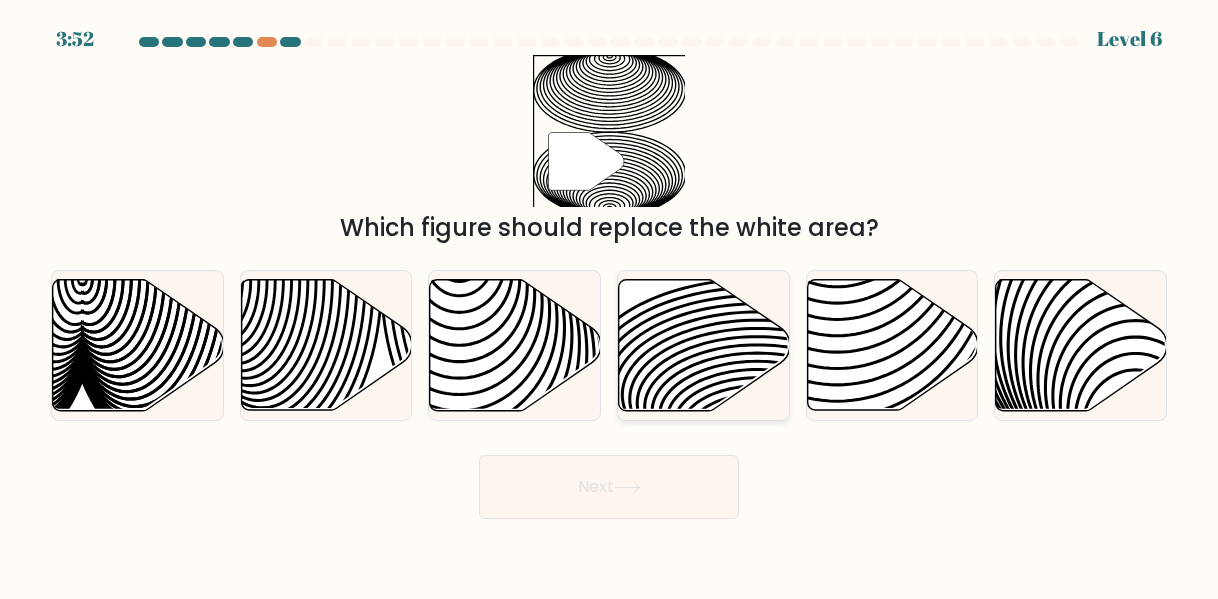 click 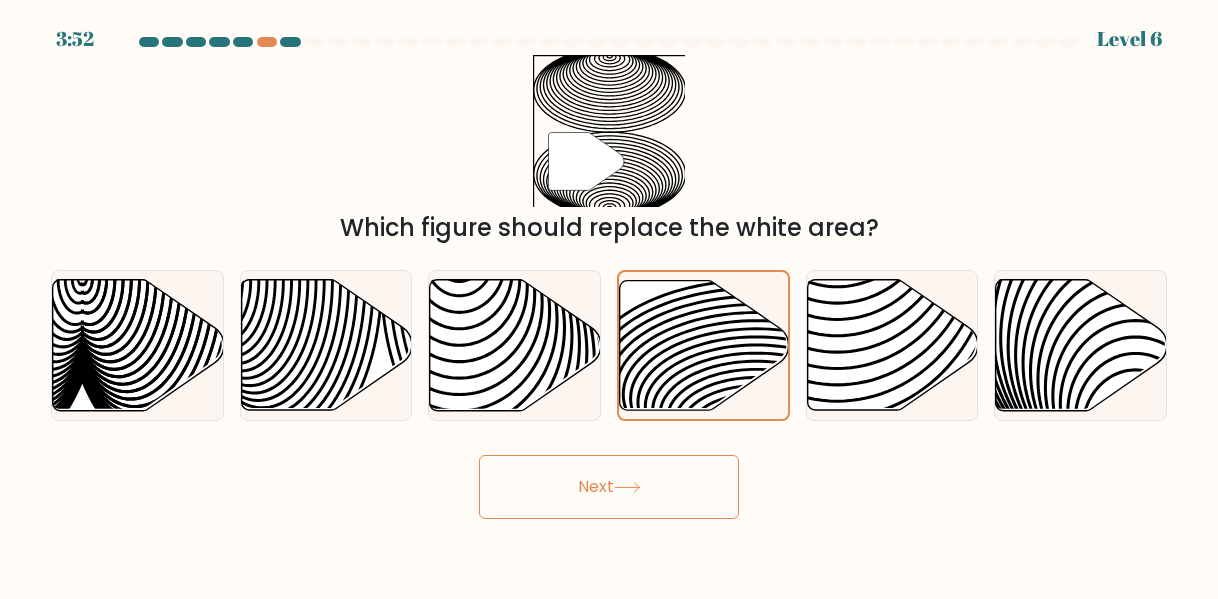 click on "Next" at bounding box center (609, 487) 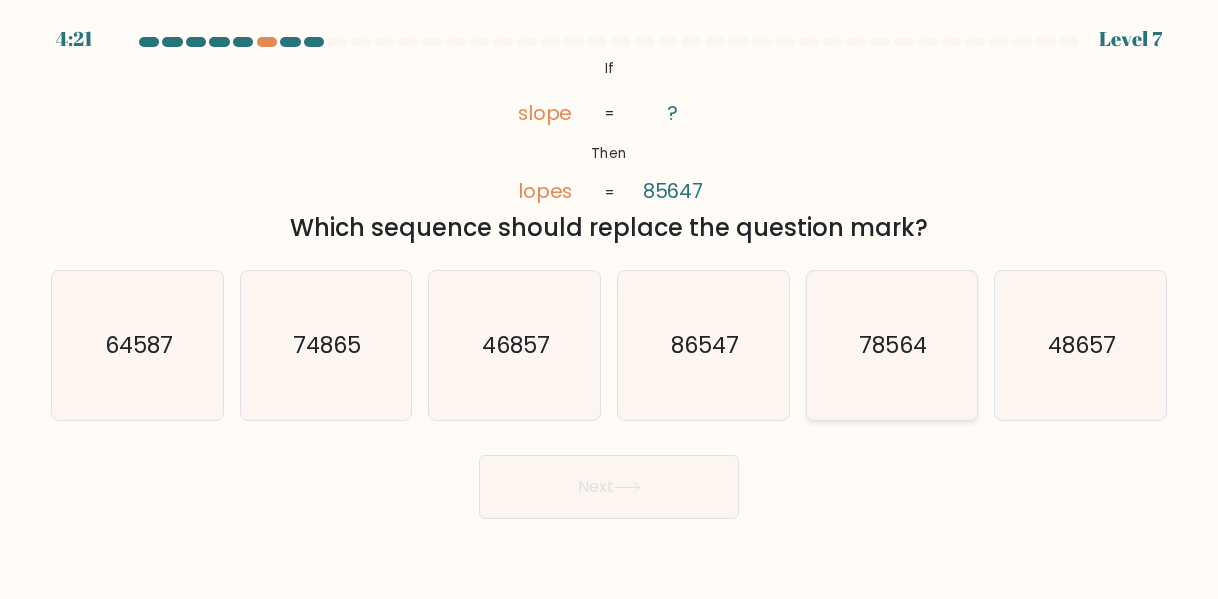 click on "78564" 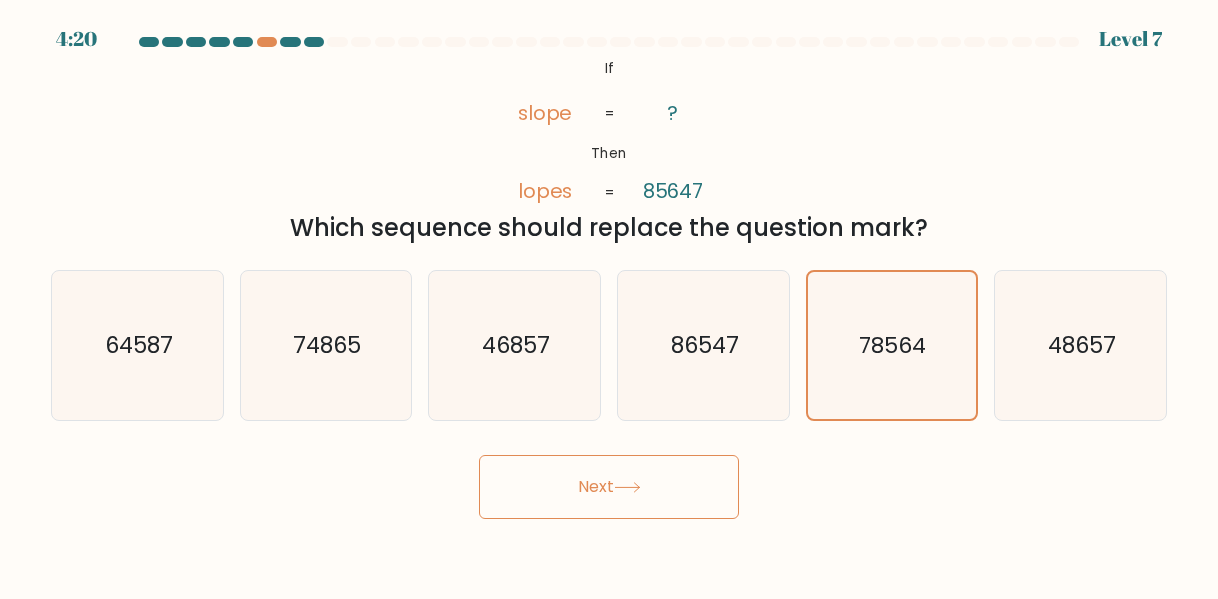 click on "Next" at bounding box center (609, 487) 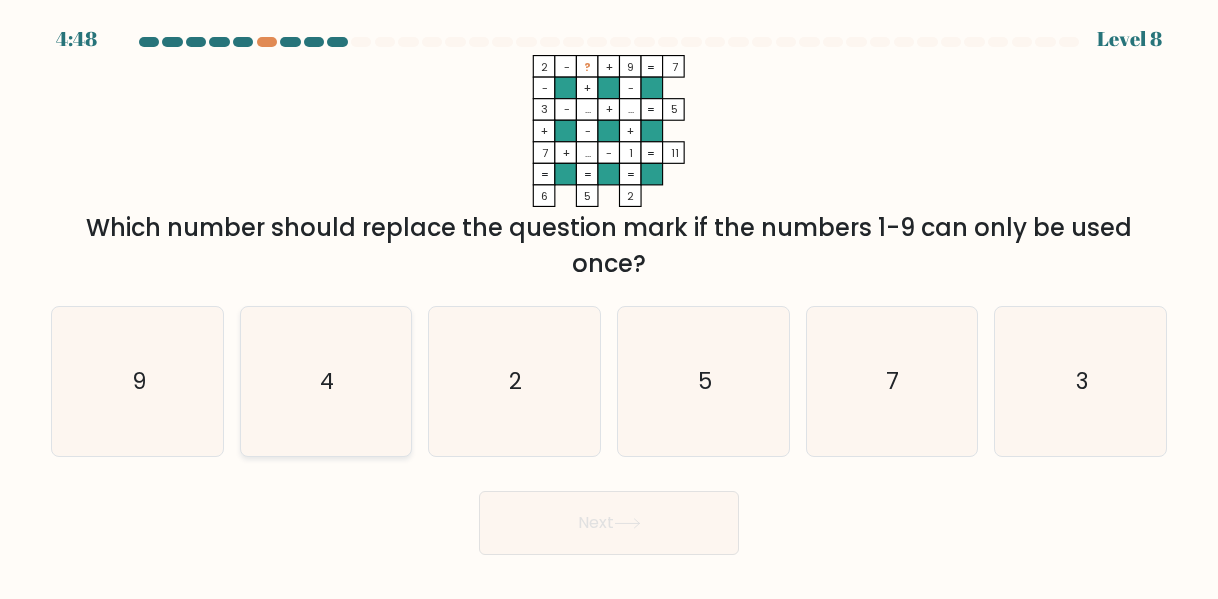 click on "4" 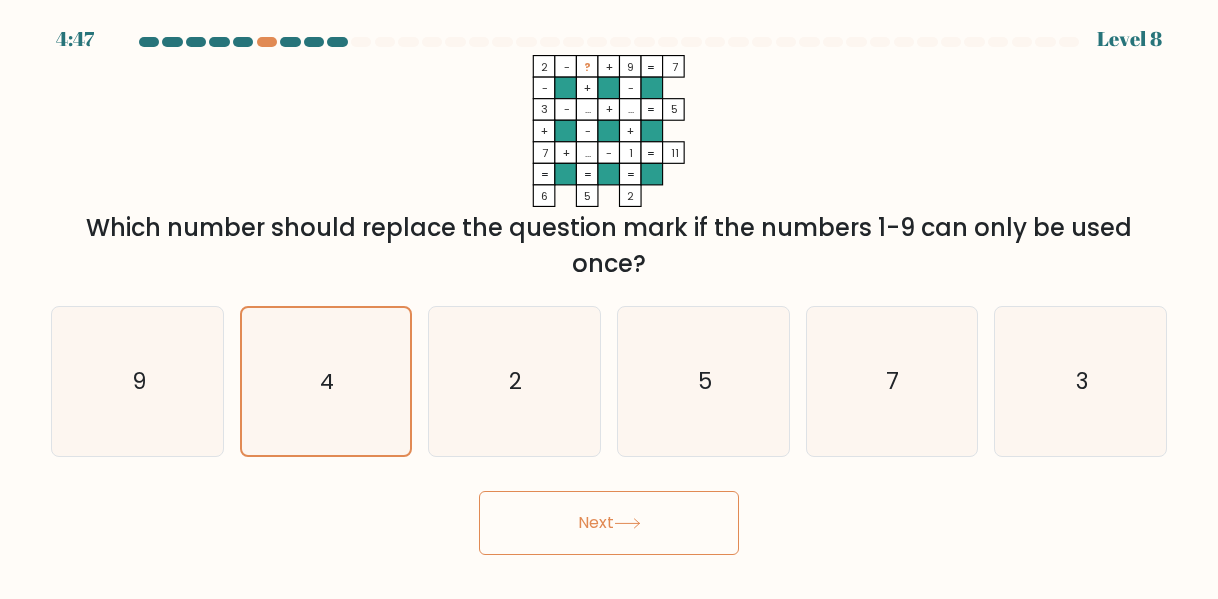 click on "Next" at bounding box center (609, 523) 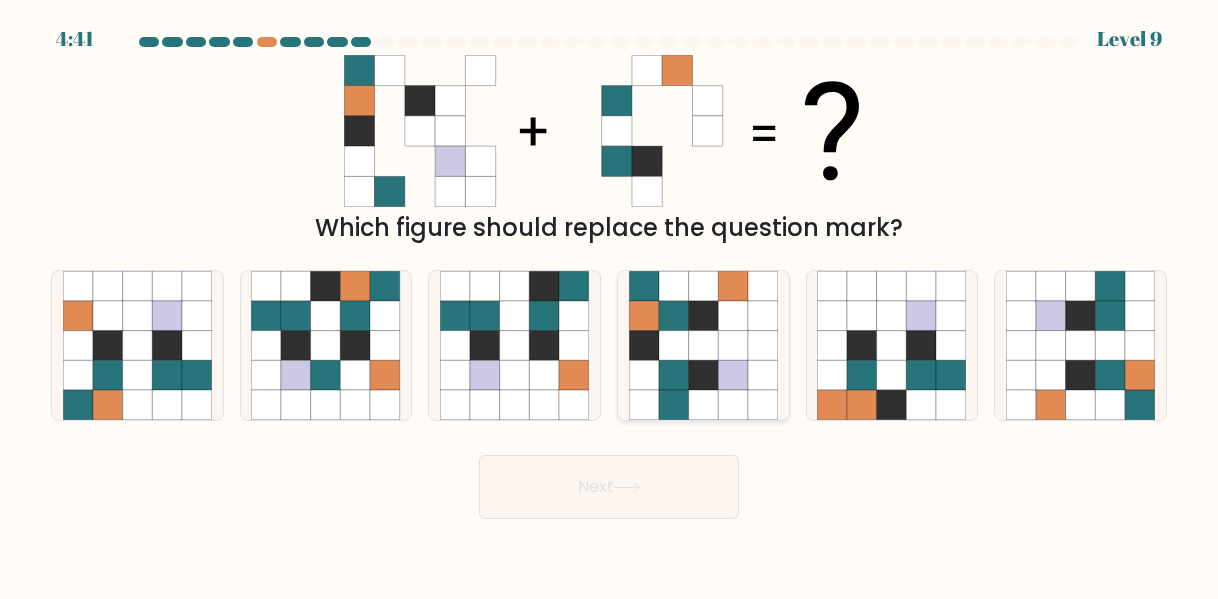 click 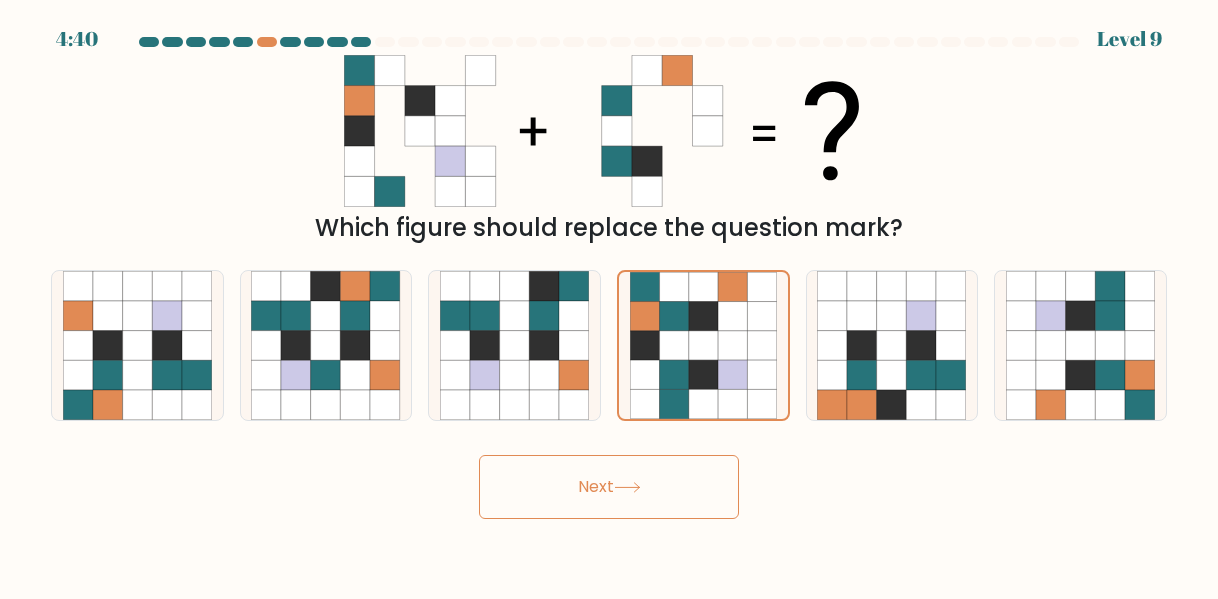 click on "Next" at bounding box center [609, 487] 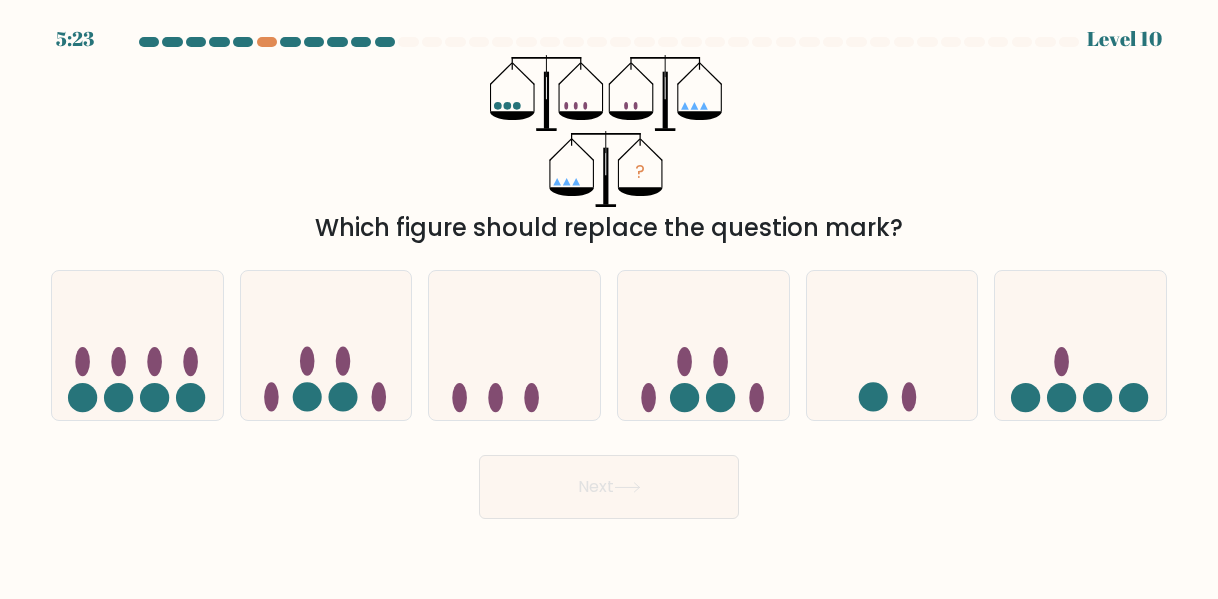 type 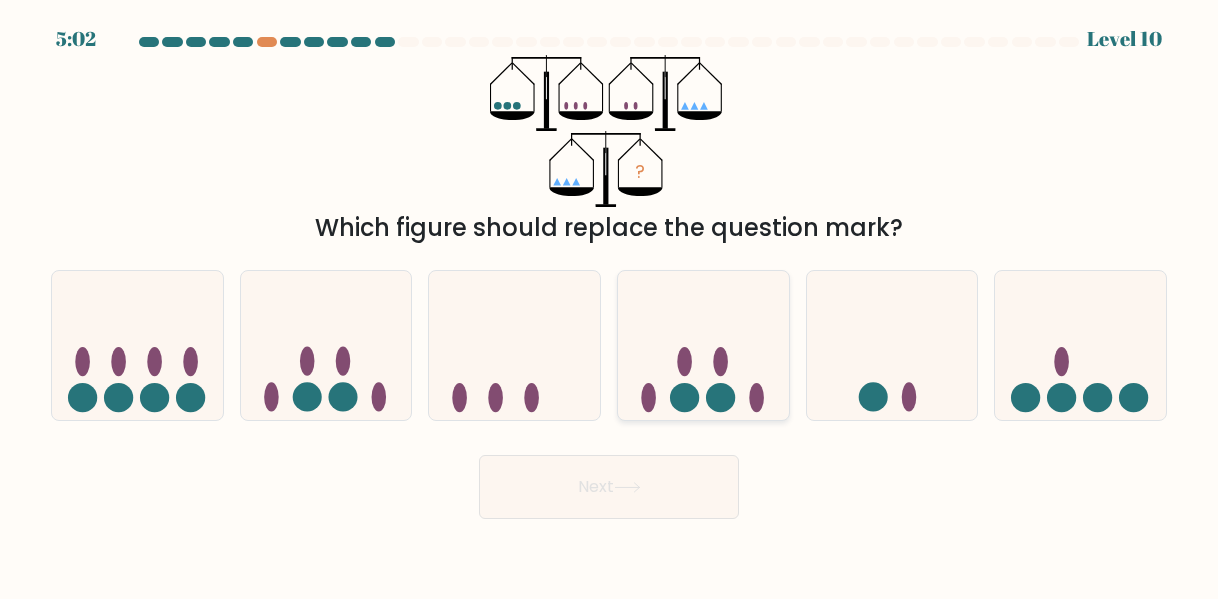 click 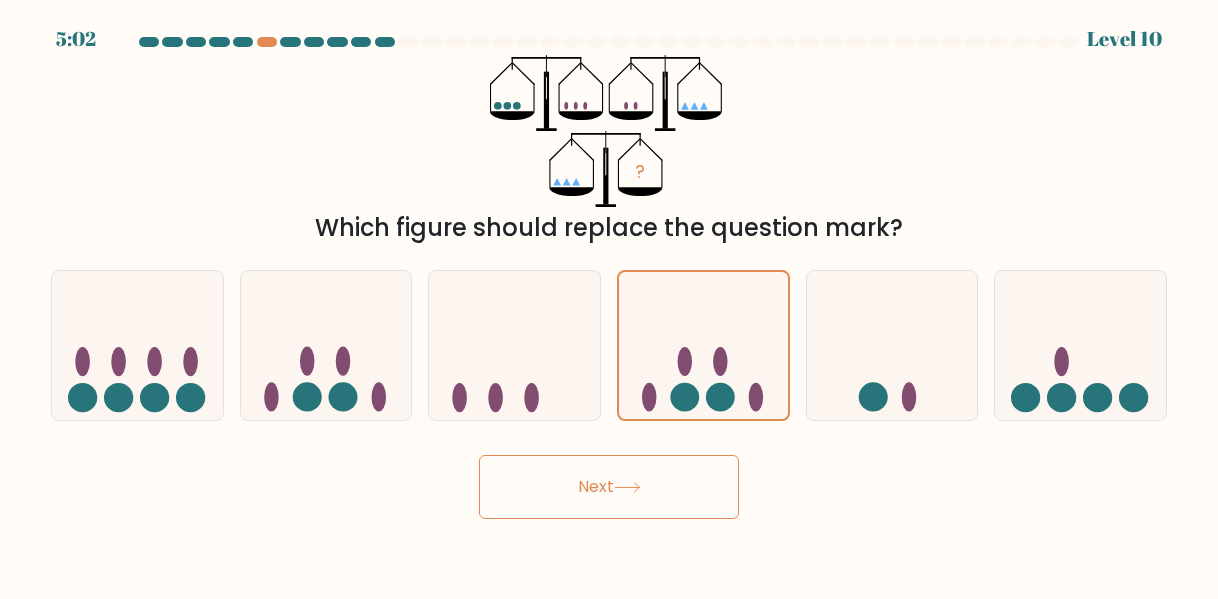 click on "Next" at bounding box center [609, 487] 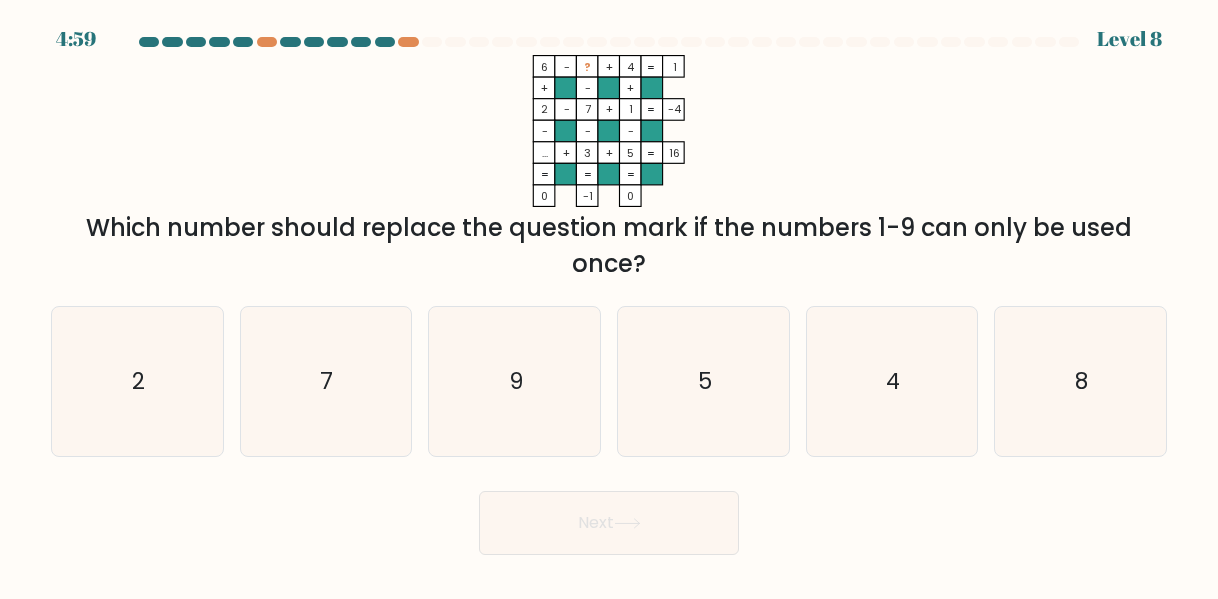 click on "9" 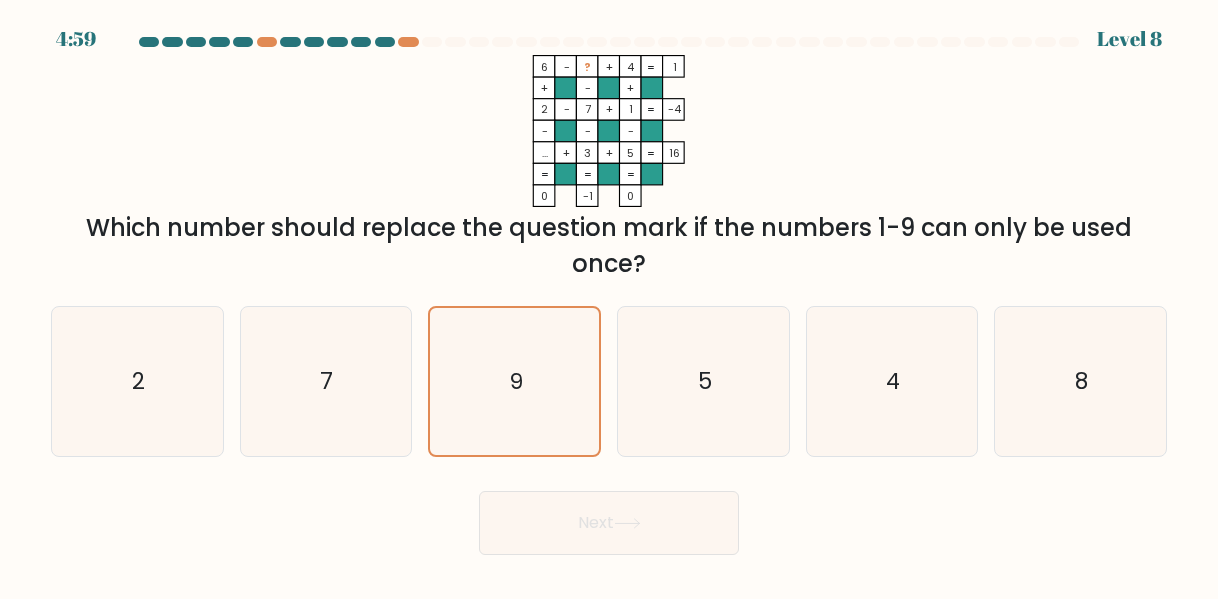 click on "Next" at bounding box center (609, 523) 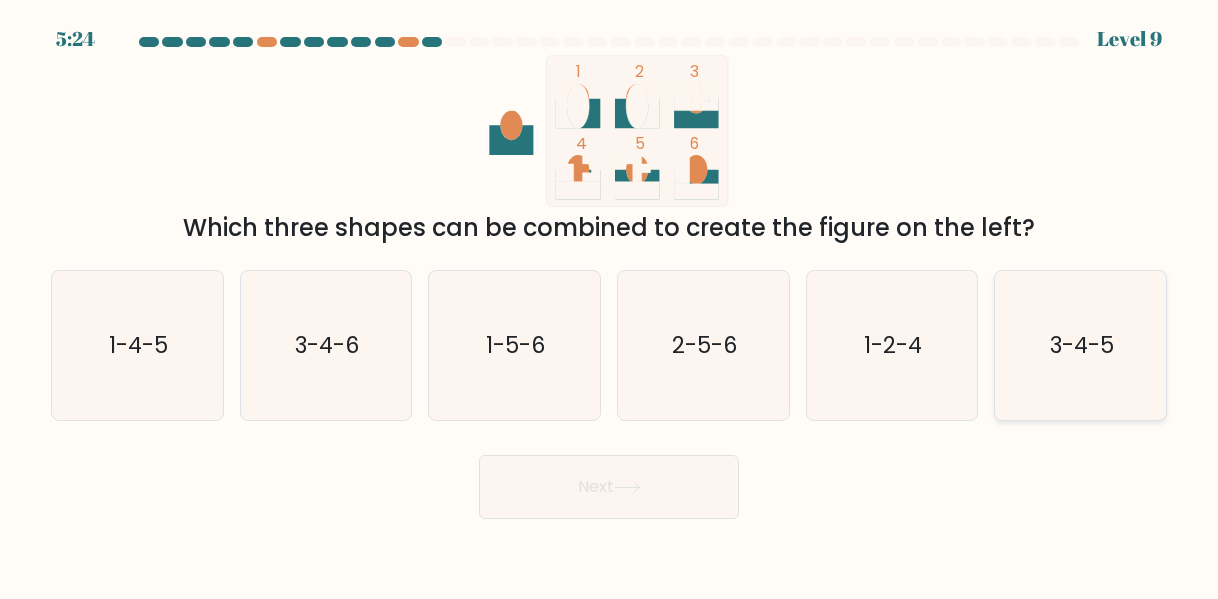 click on "3-4-5" 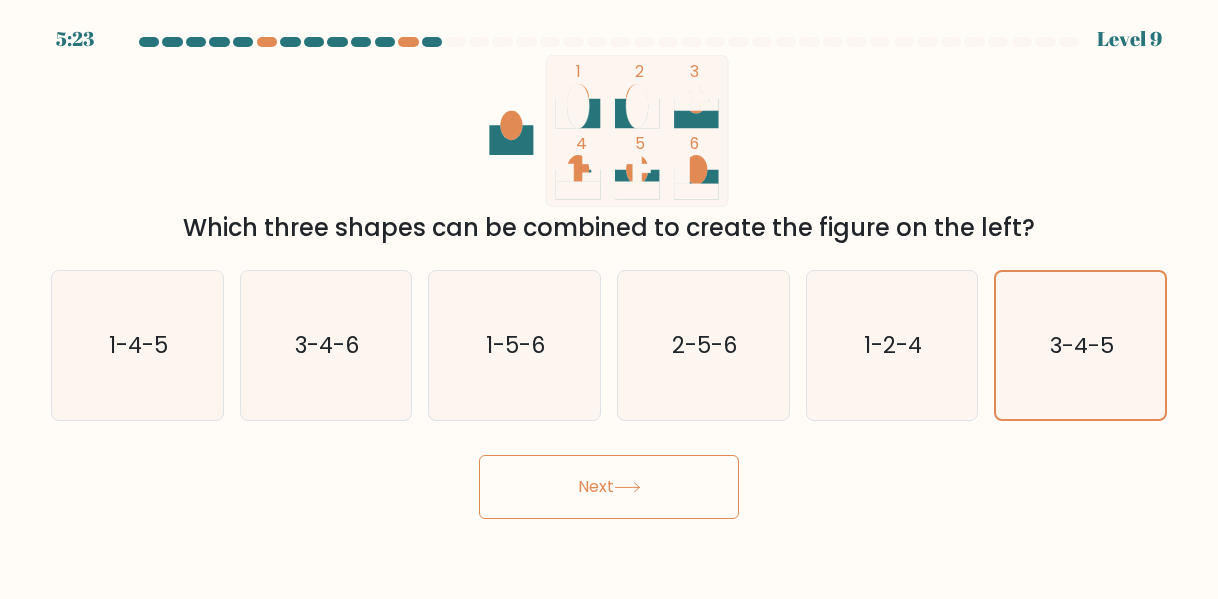 click on "Next" at bounding box center (609, 487) 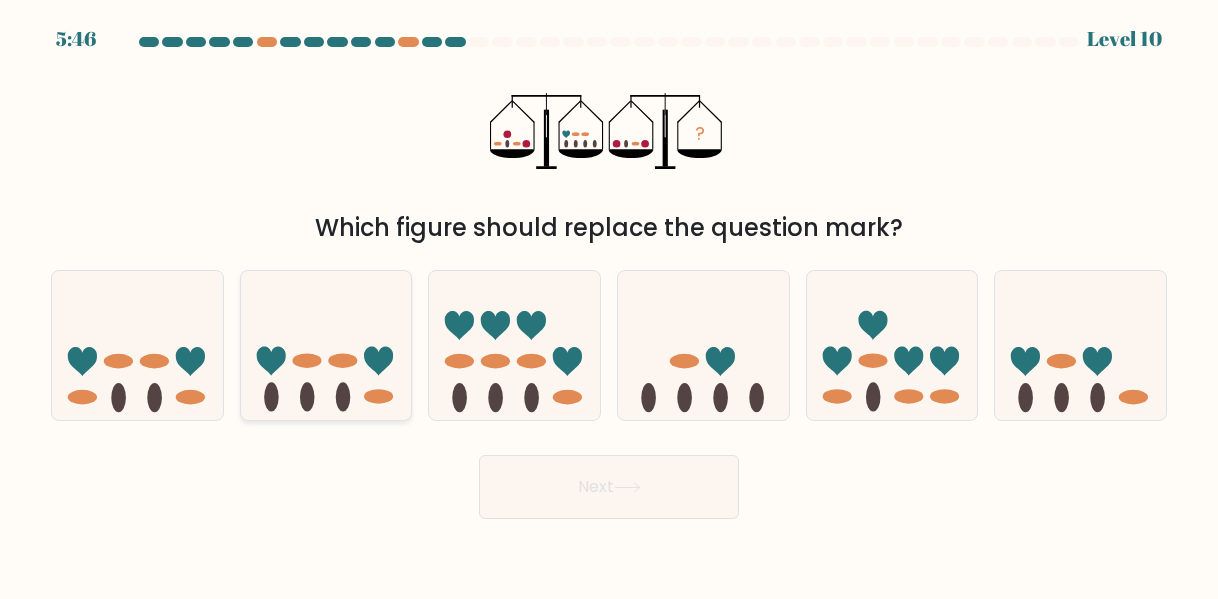 click 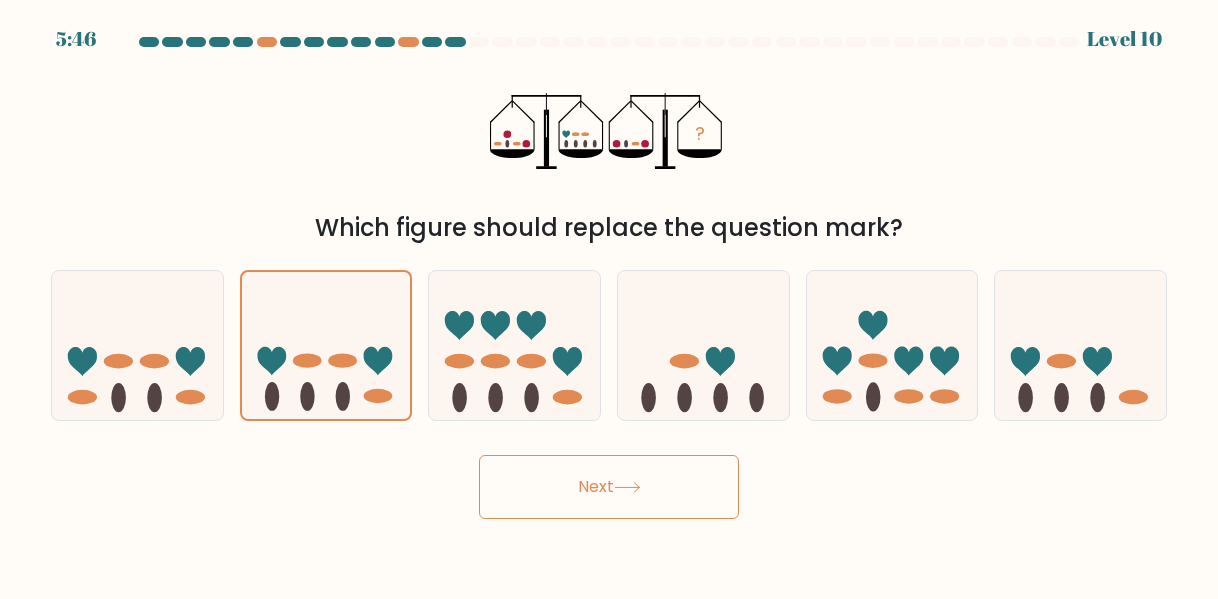 click on "Next" at bounding box center [609, 487] 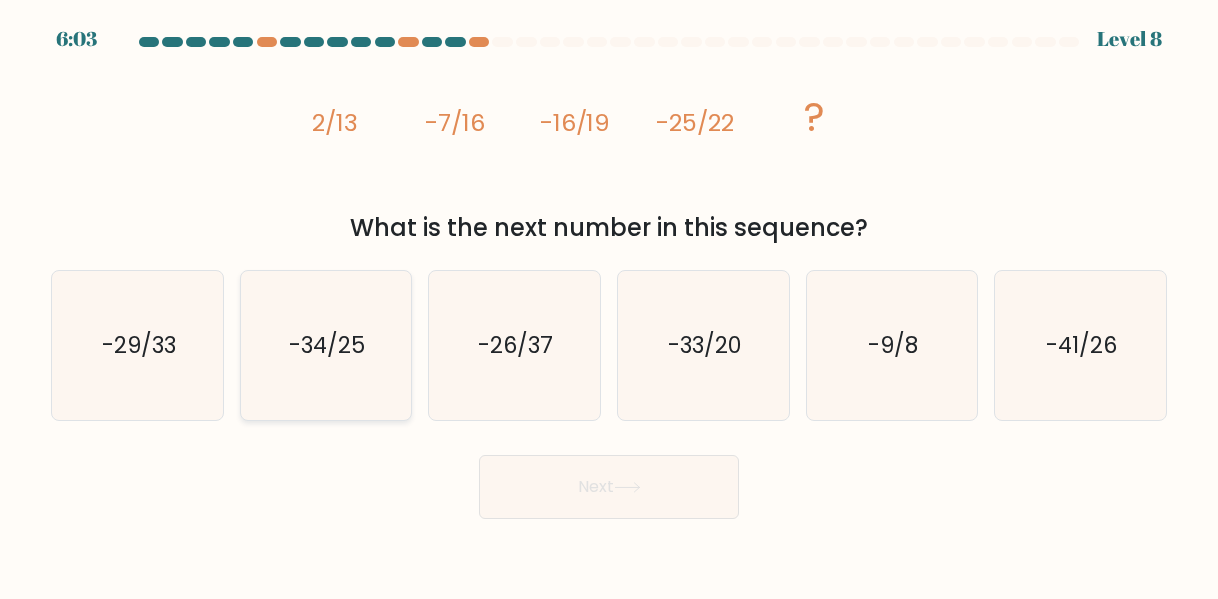 click on "-34/25" 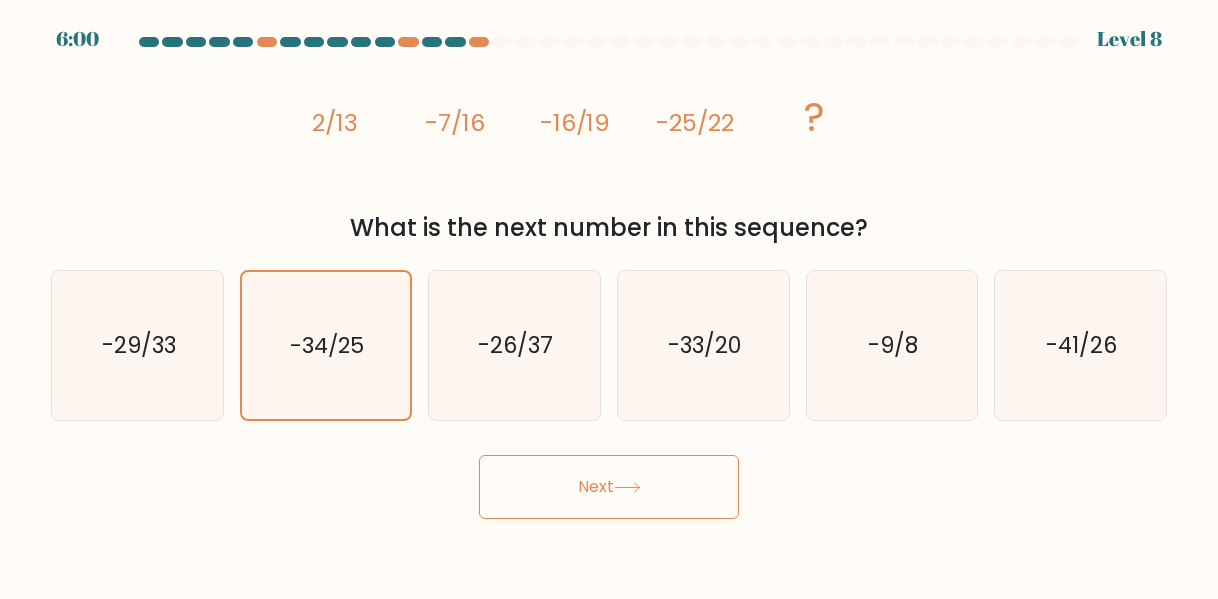 click on "Next" at bounding box center (609, 487) 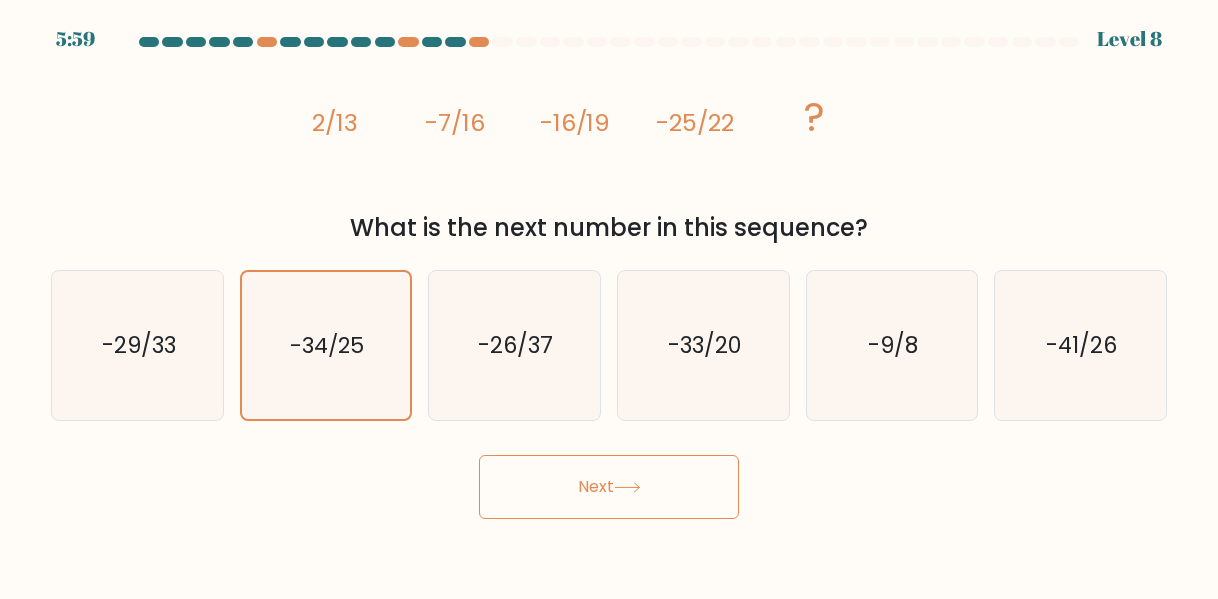 type 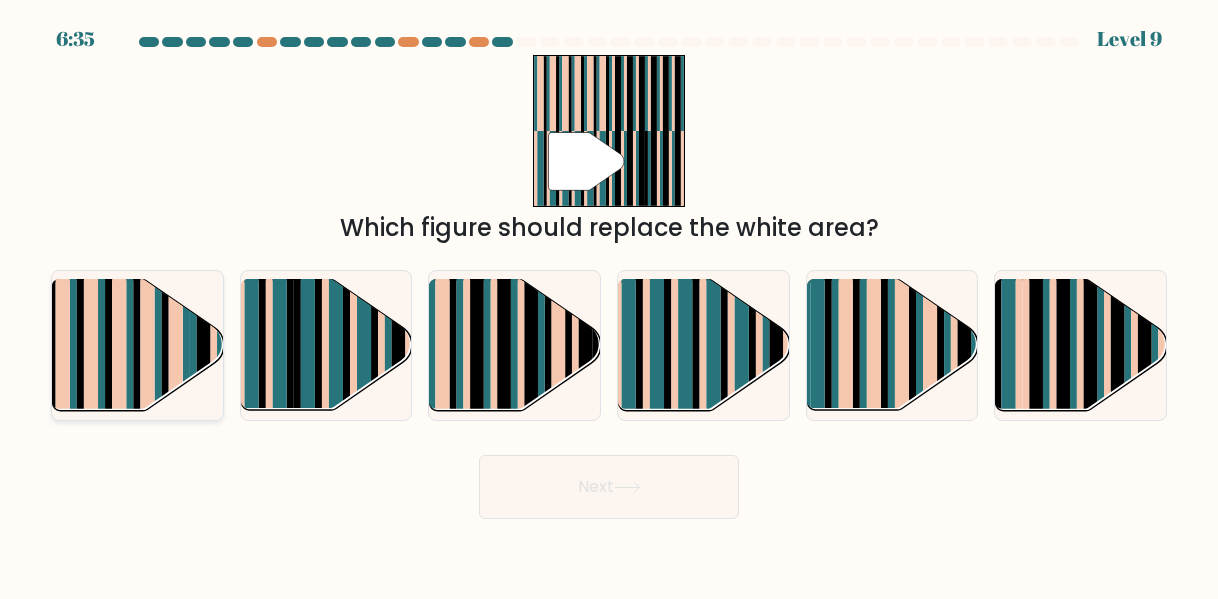 click 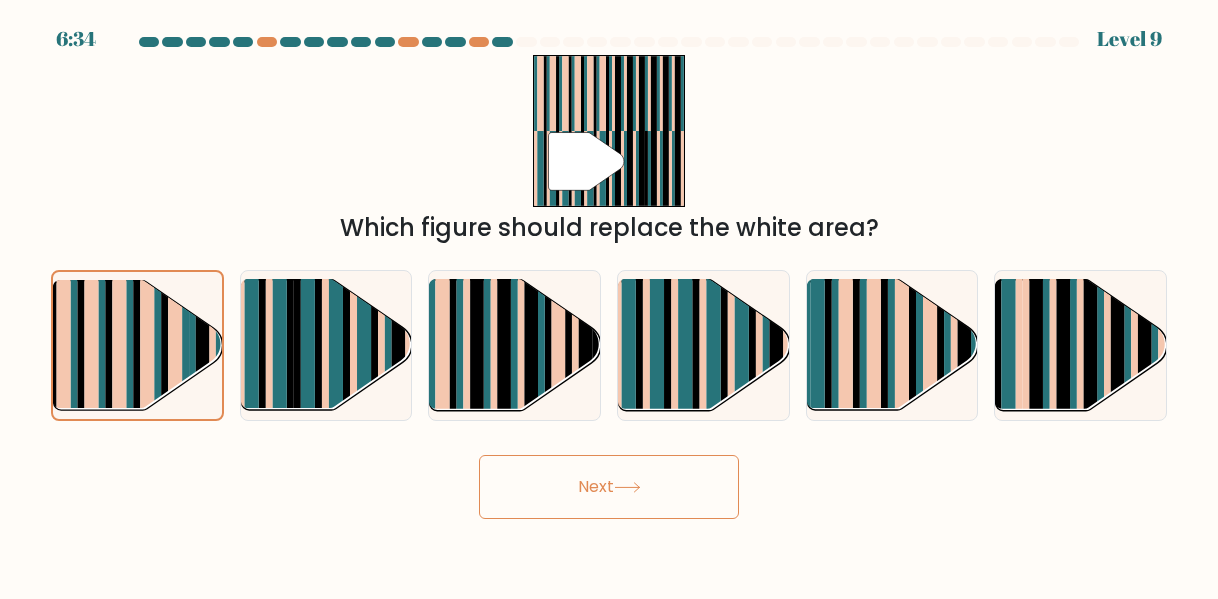 click on "Next" at bounding box center (609, 487) 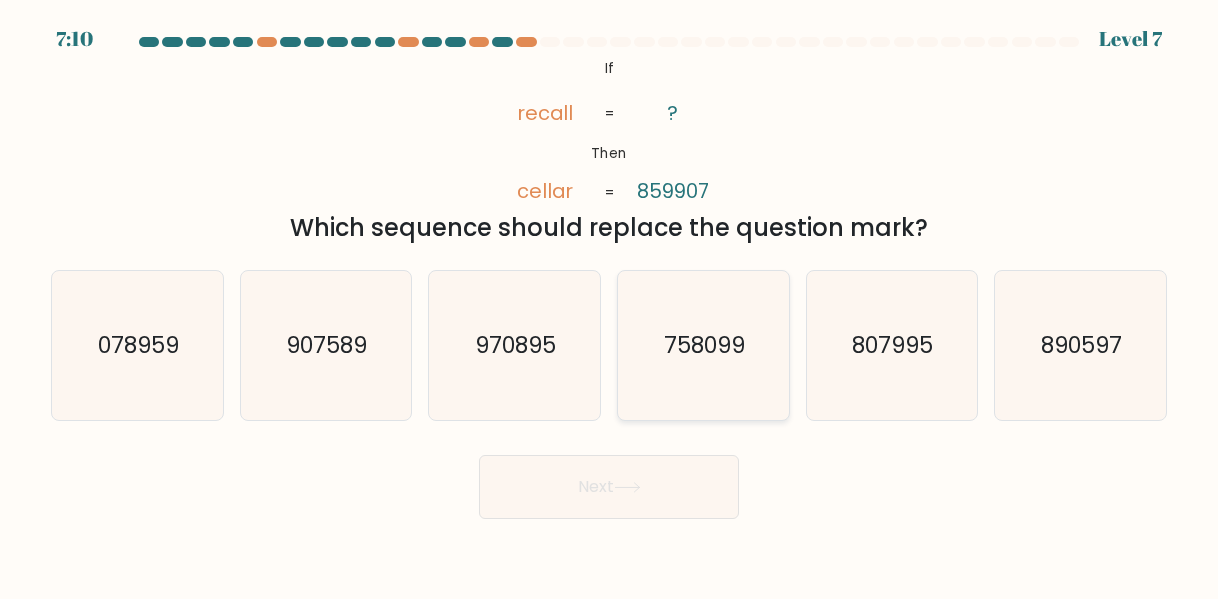 click on "758099" 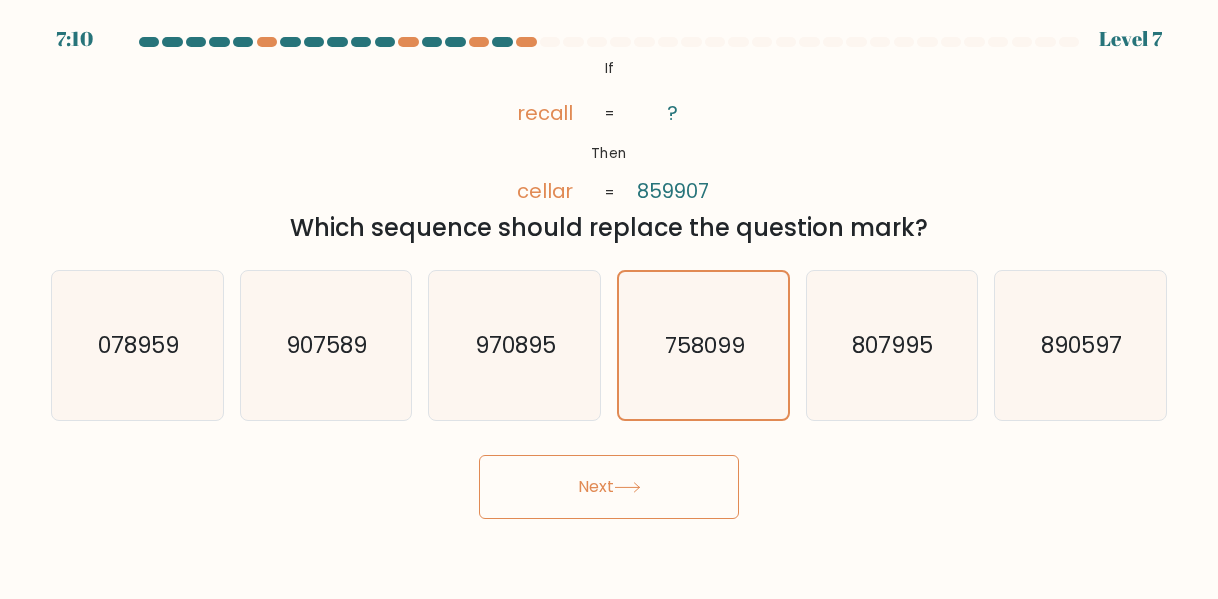 click on "Next" at bounding box center [609, 487] 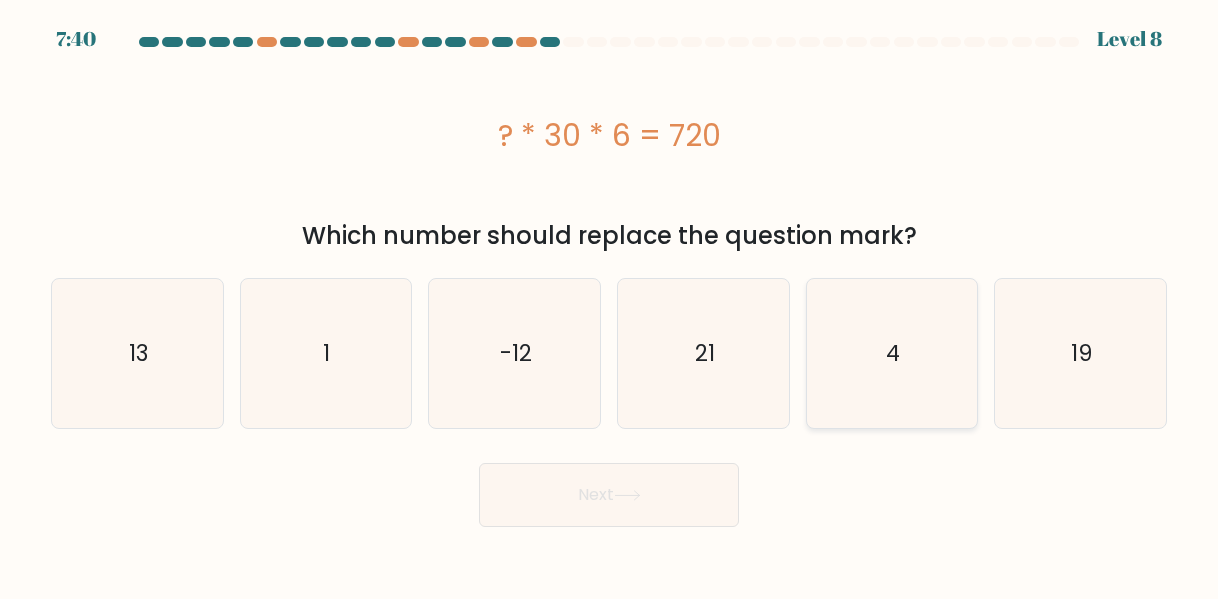 click on "4" 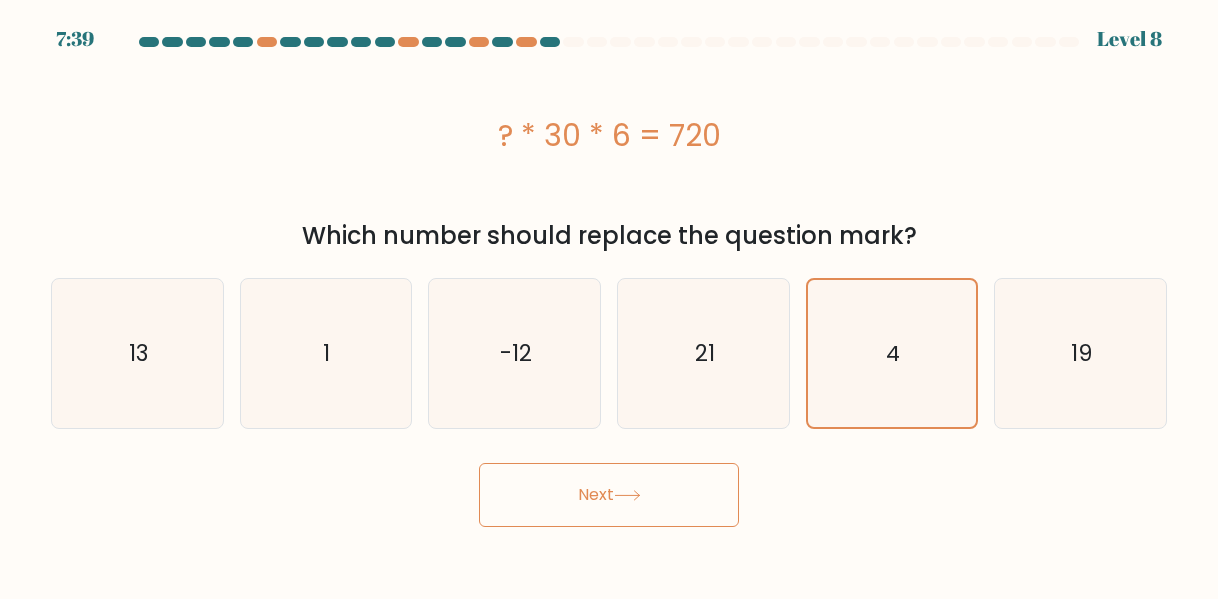 click on "Next" at bounding box center (609, 495) 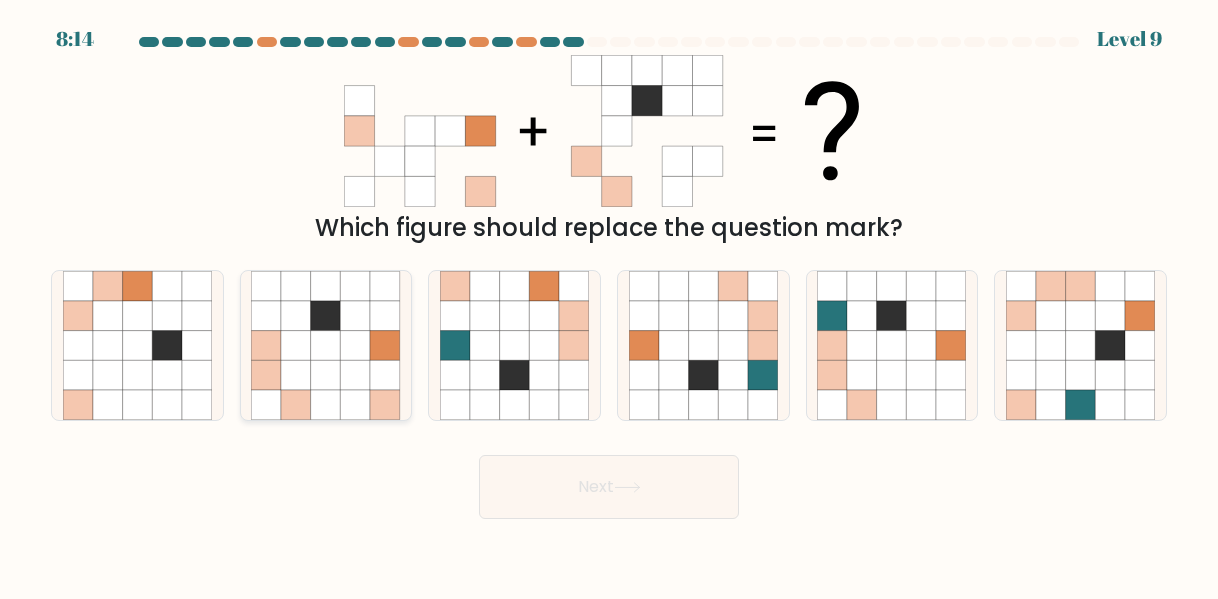 click 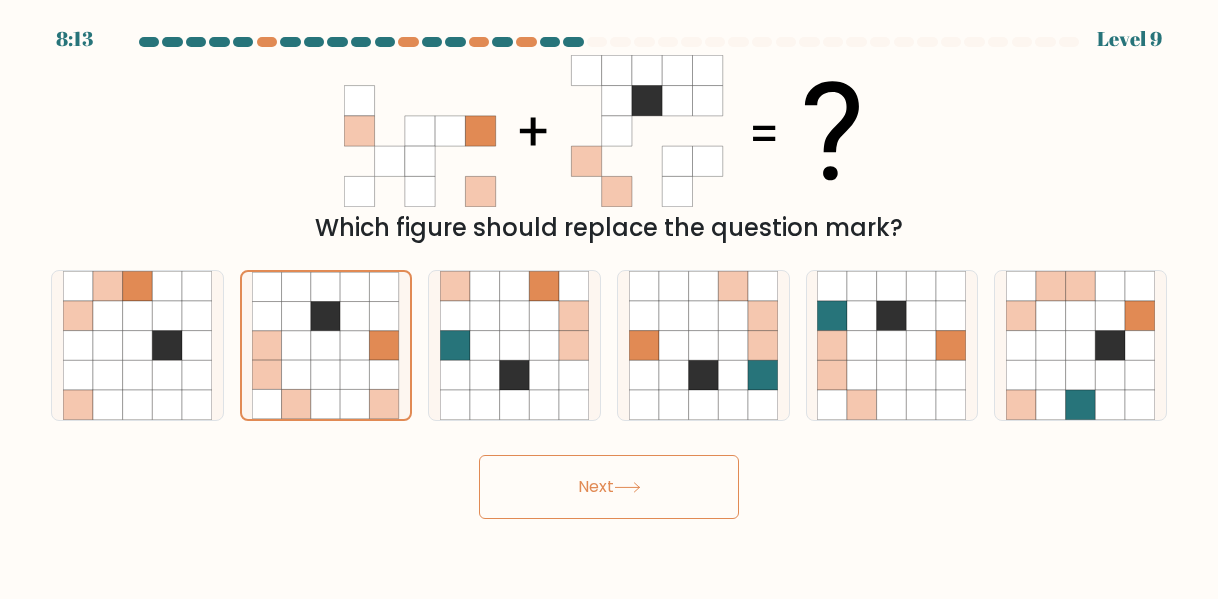 click on "Next" at bounding box center (609, 487) 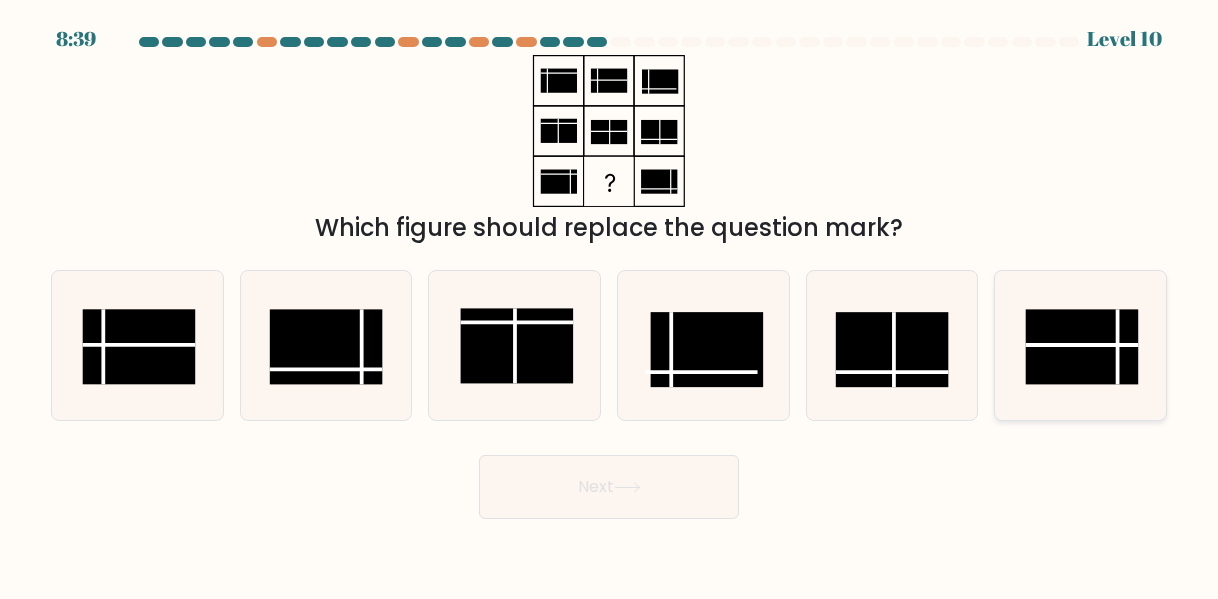 click 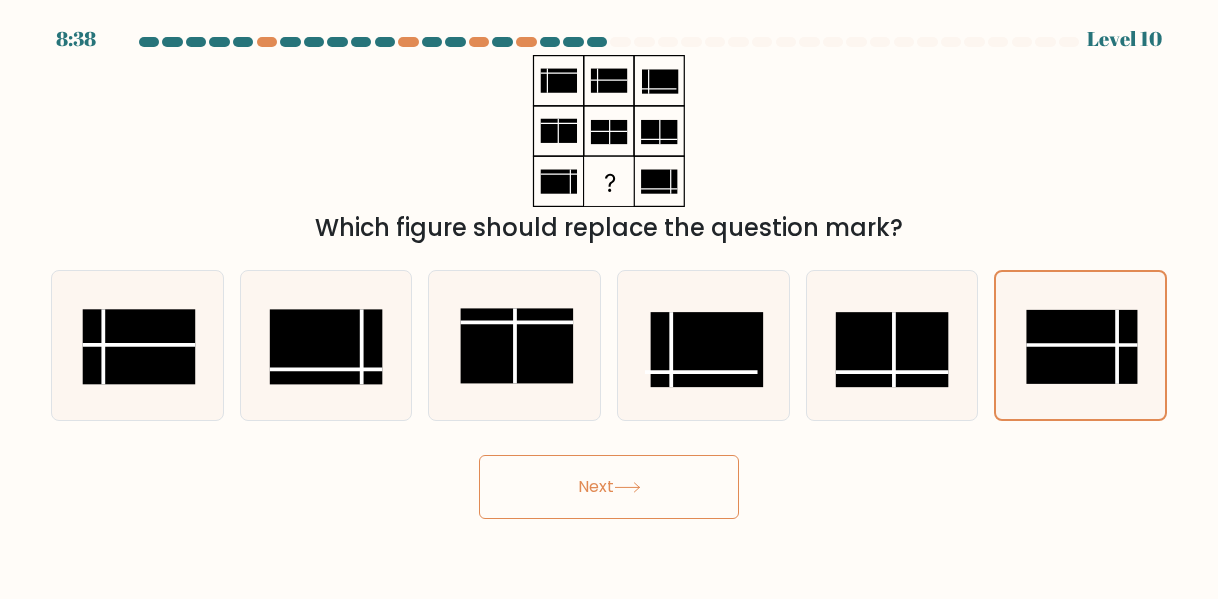 click on "Next" at bounding box center (609, 487) 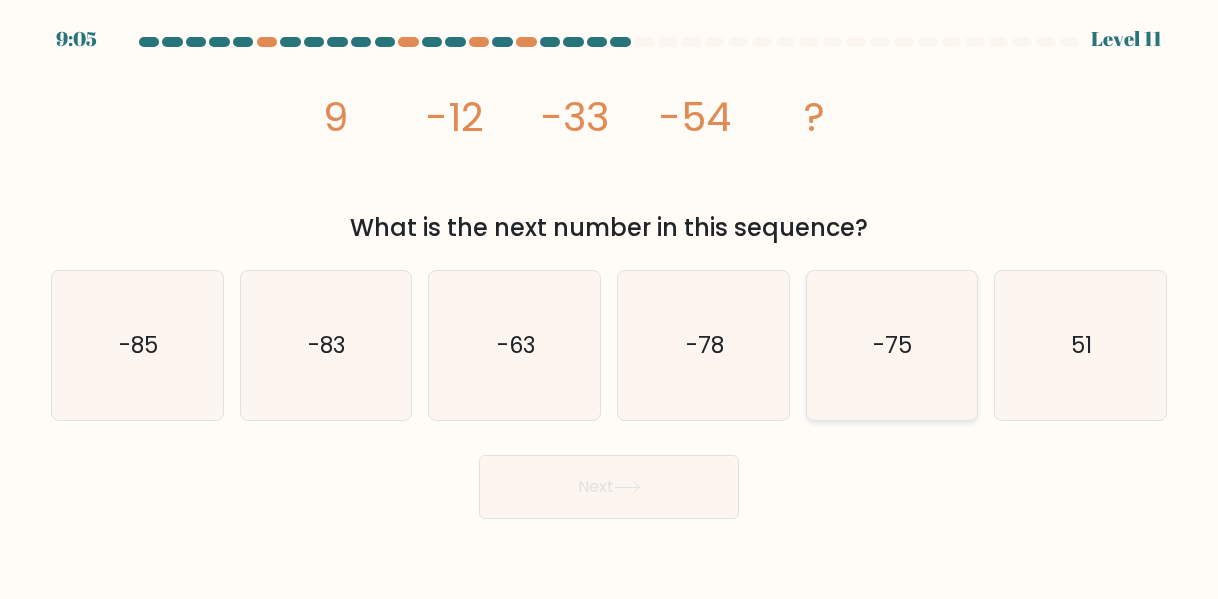 click on "-75" 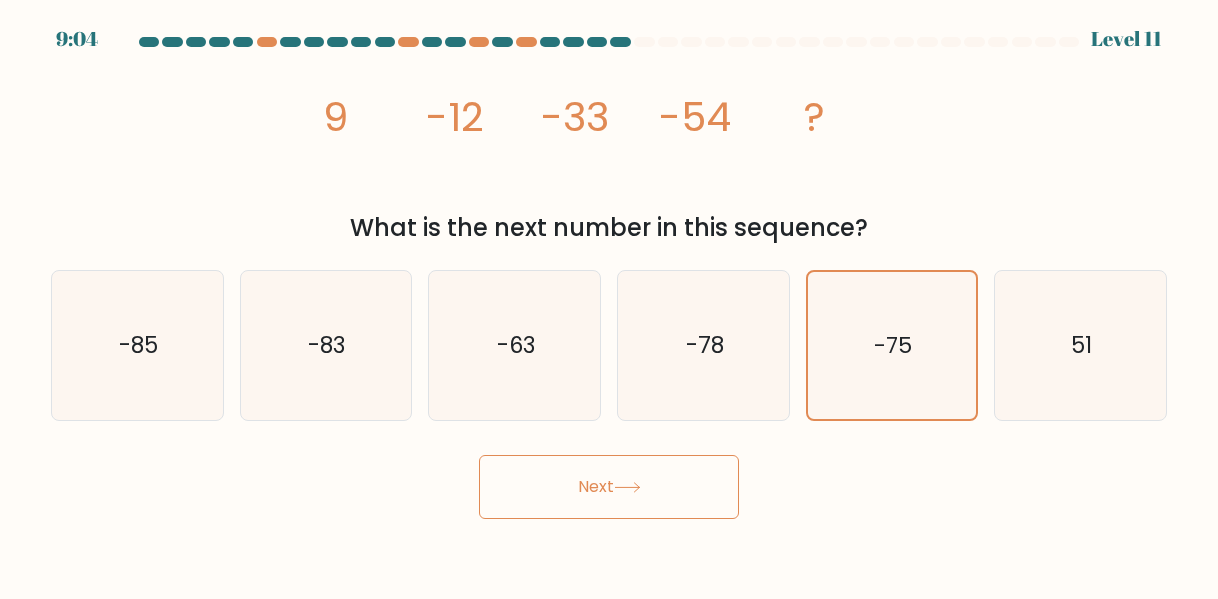 click on "Next" at bounding box center [609, 487] 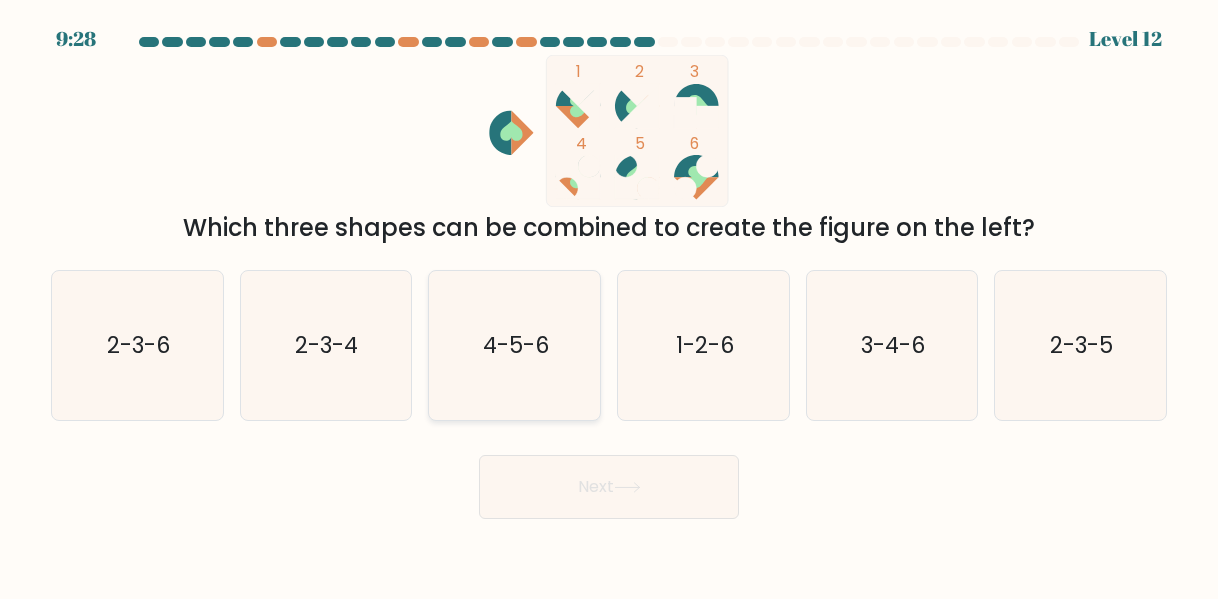 click on "4-5-6" 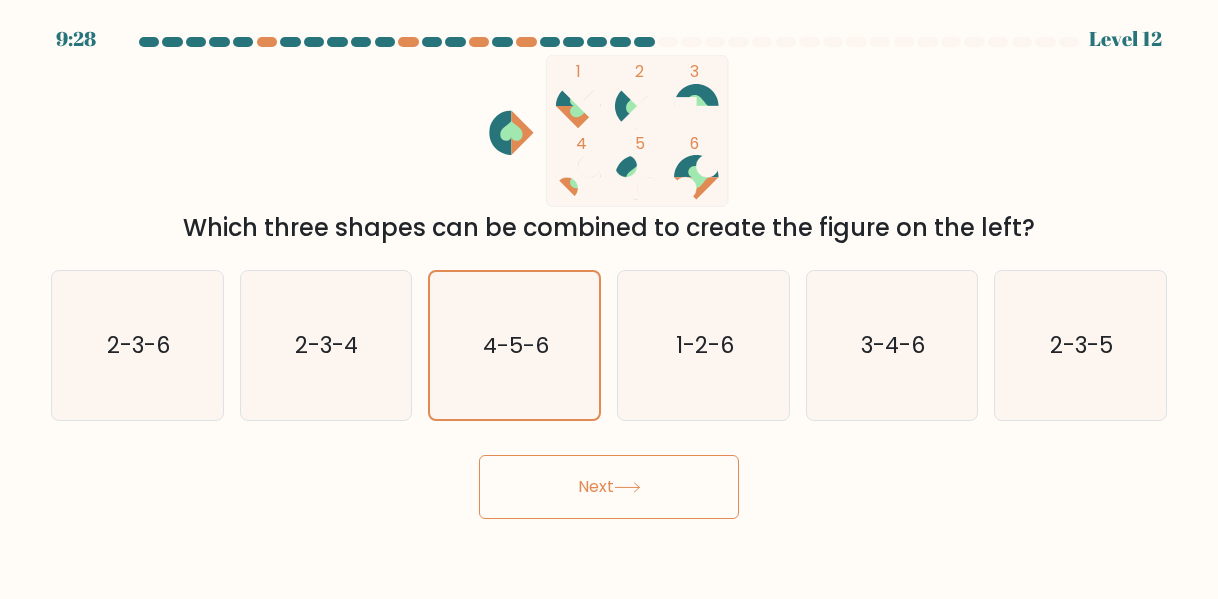 click on "Next" at bounding box center [609, 487] 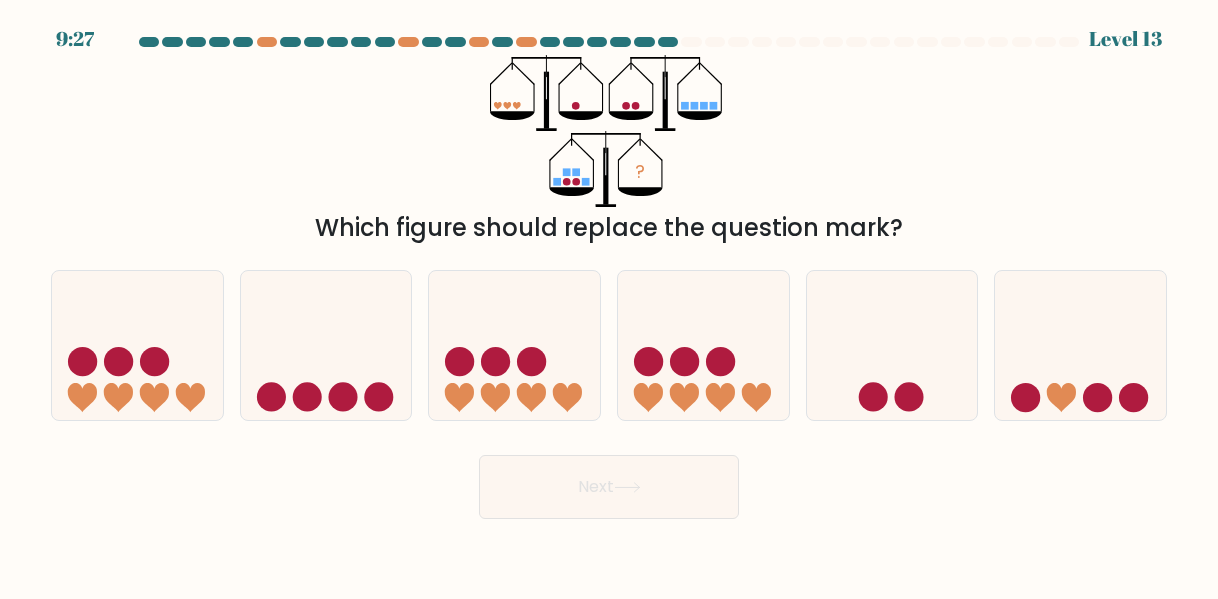 type 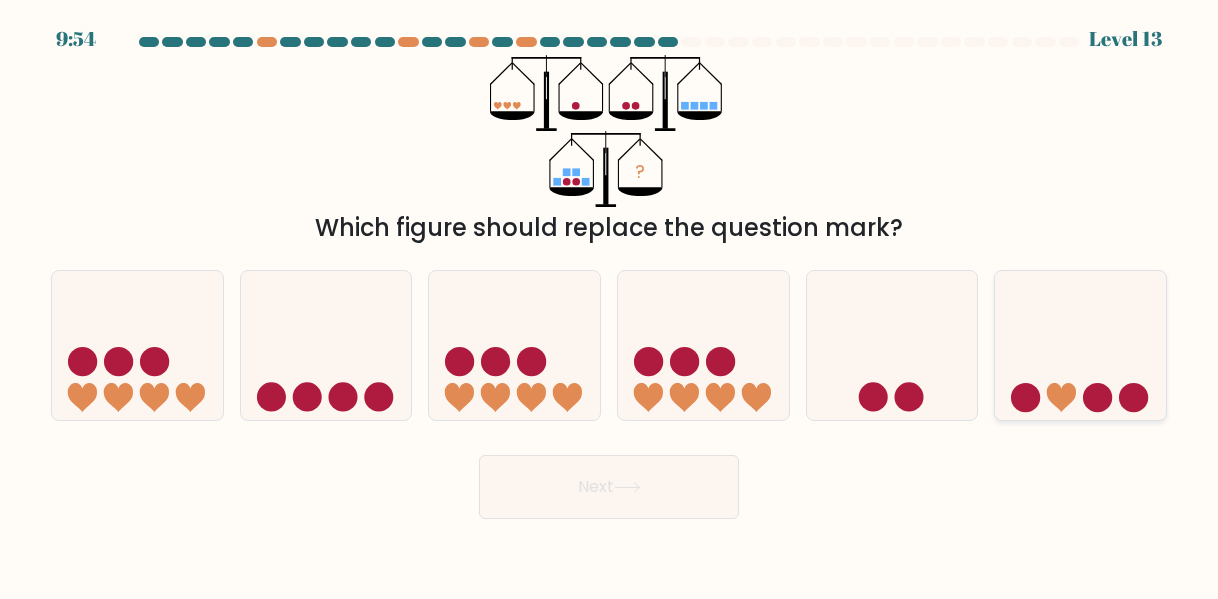 click 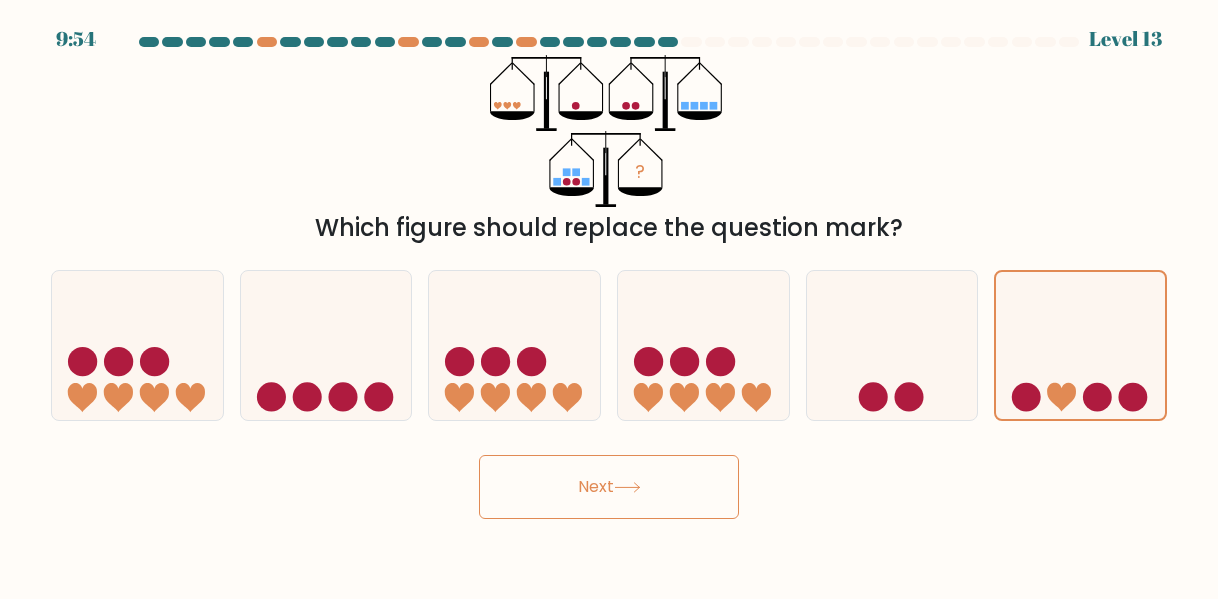 click on "Next" at bounding box center [609, 487] 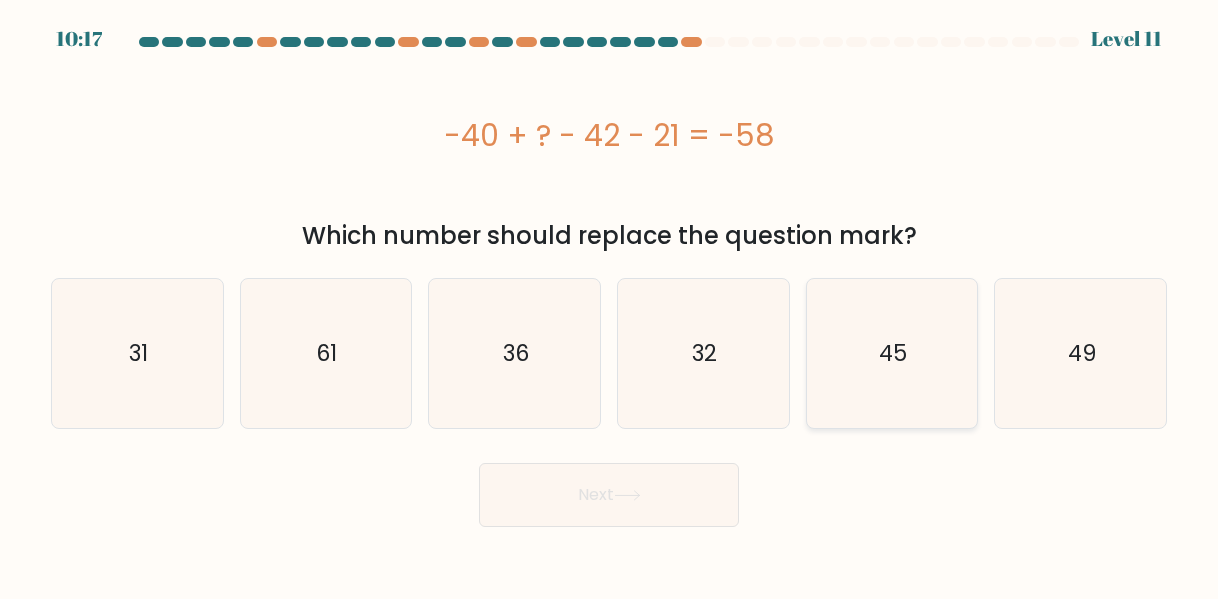 click on "45" 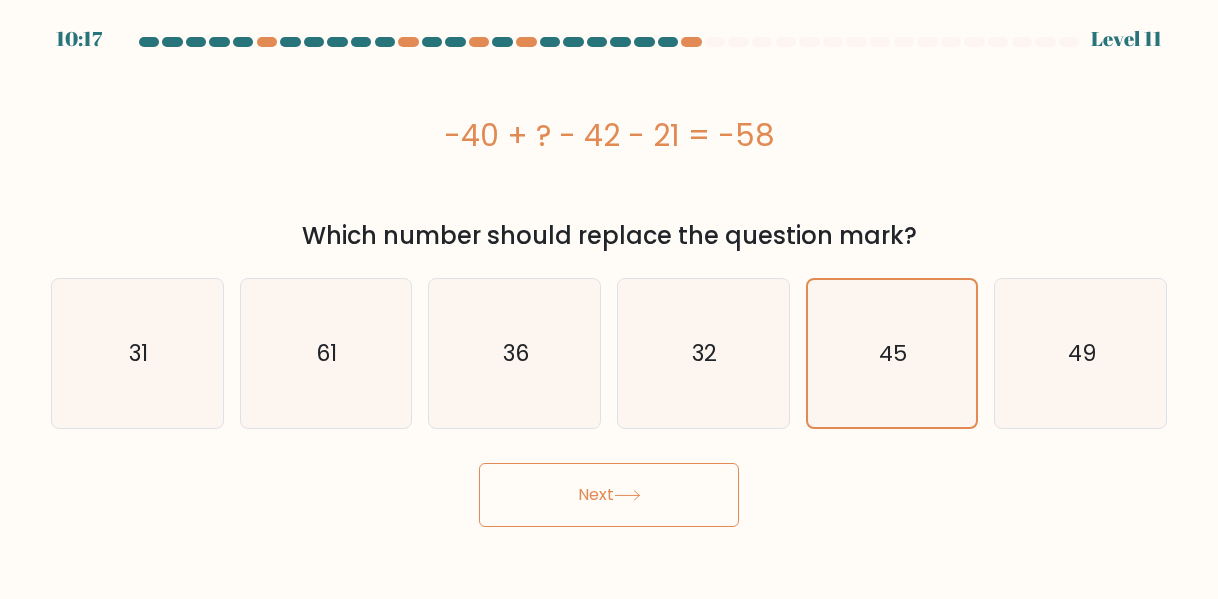 click on "Next" at bounding box center [609, 495] 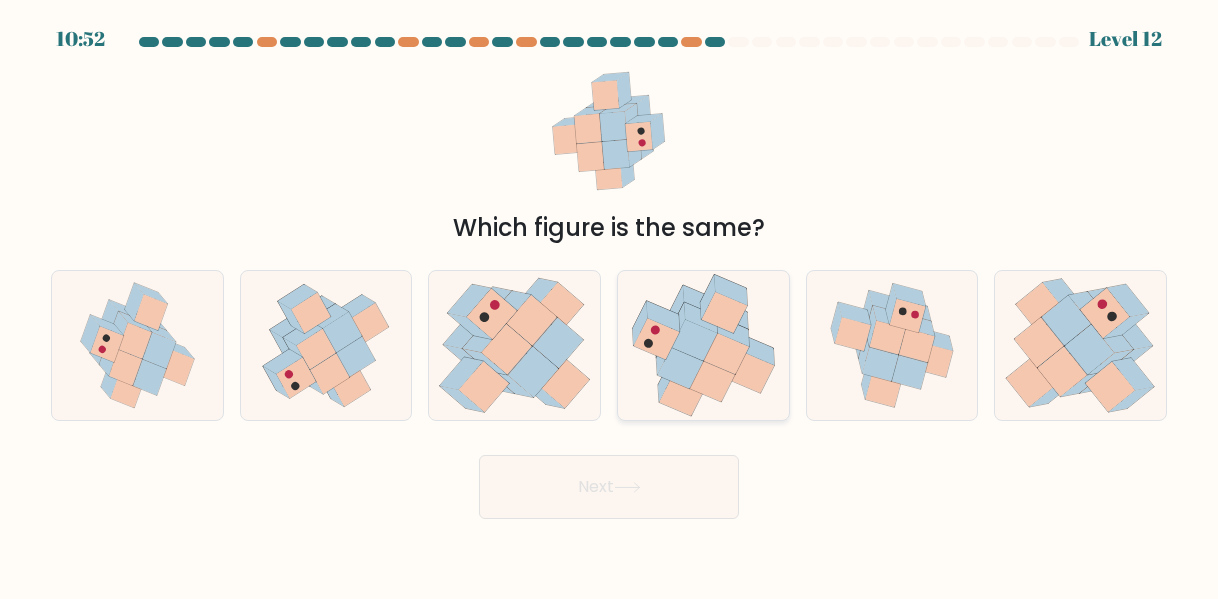 click 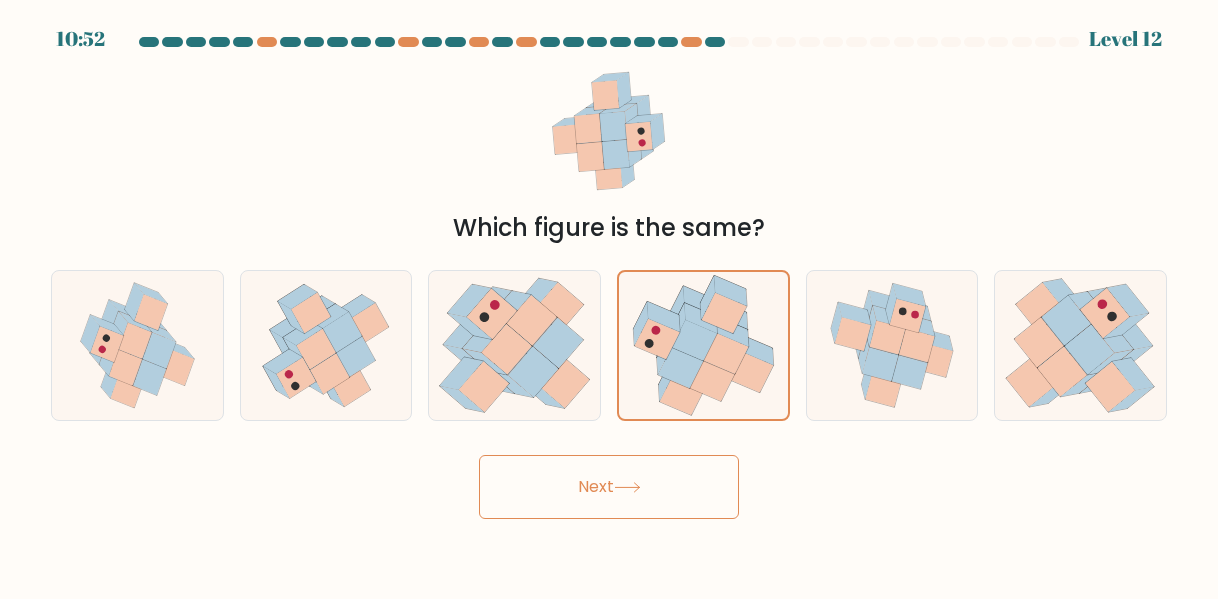click on "Next" at bounding box center [609, 487] 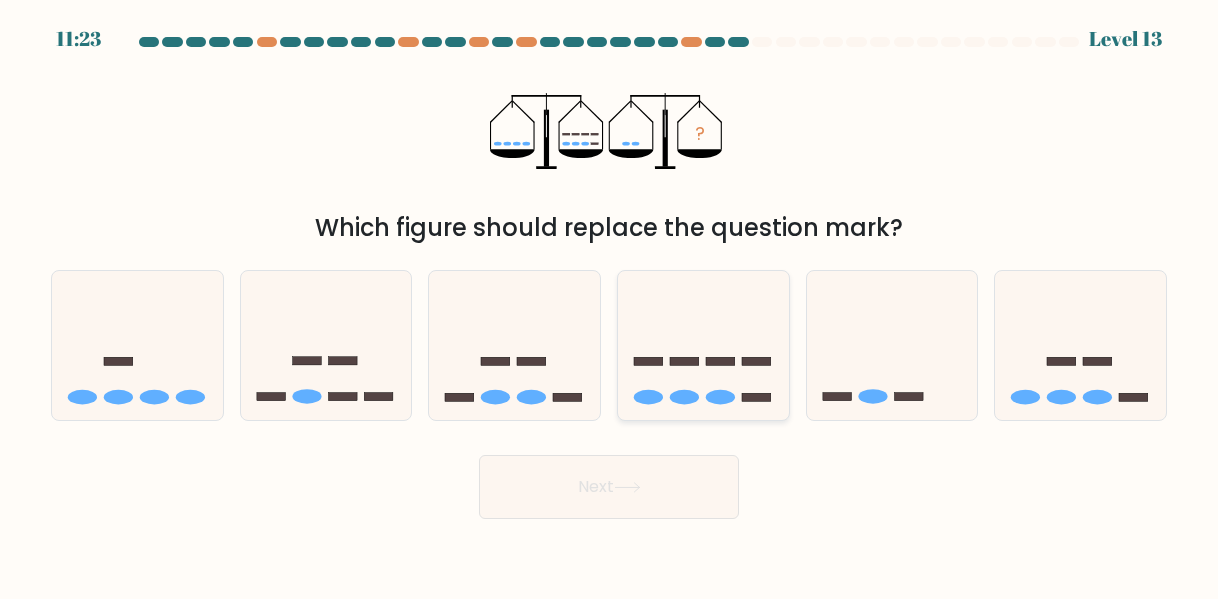 click 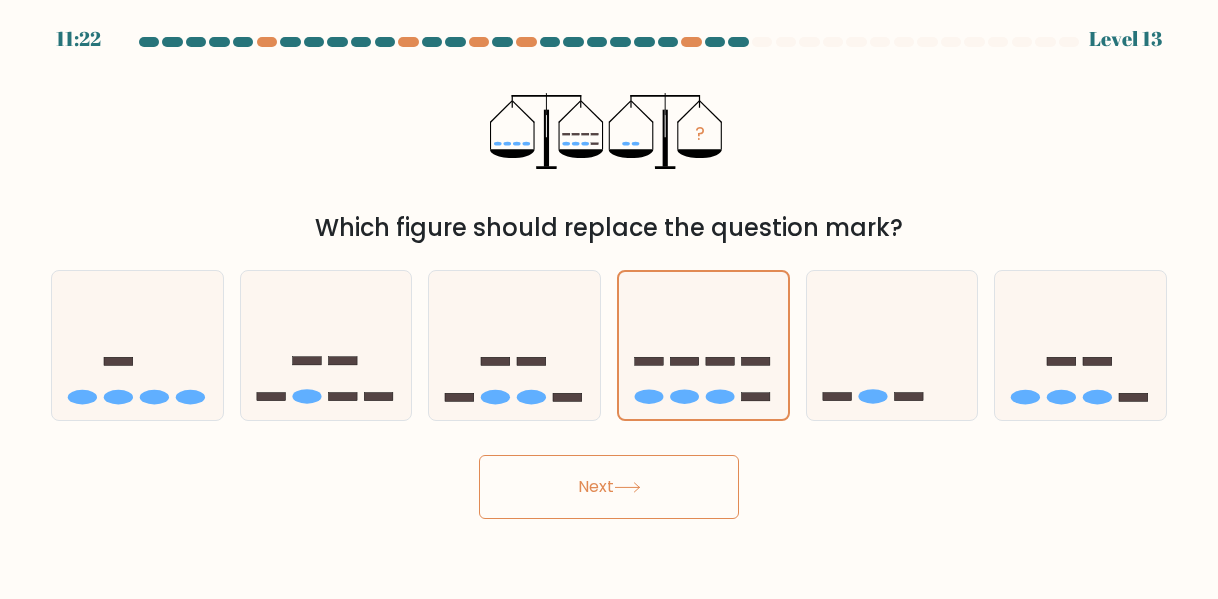 click on "Next" at bounding box center [609, 487] 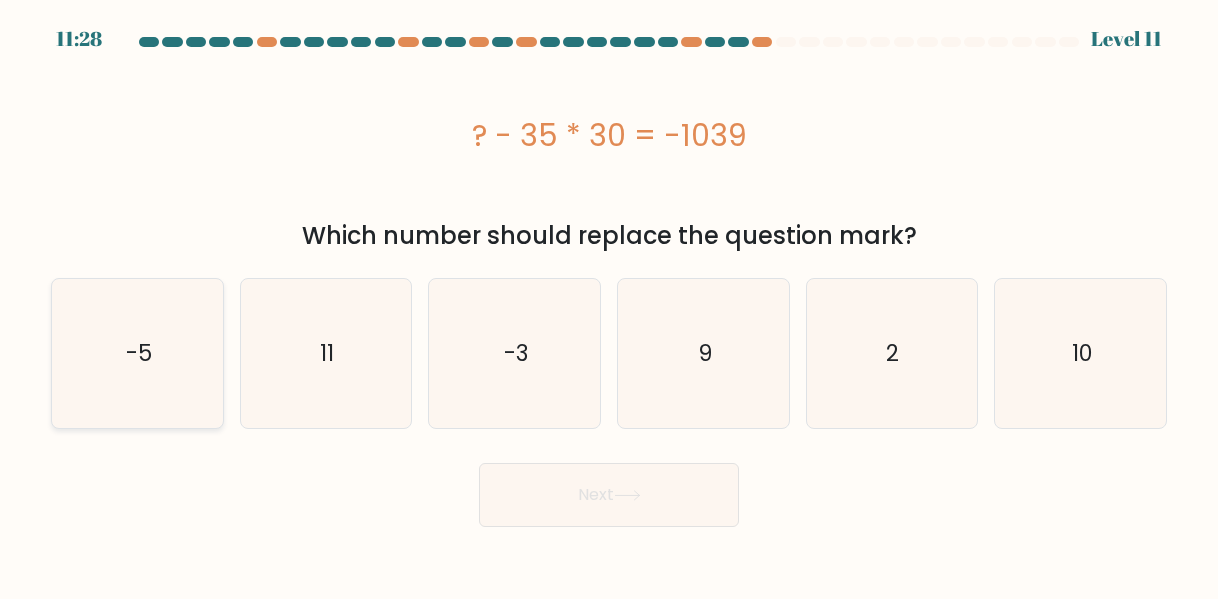click on "-5" 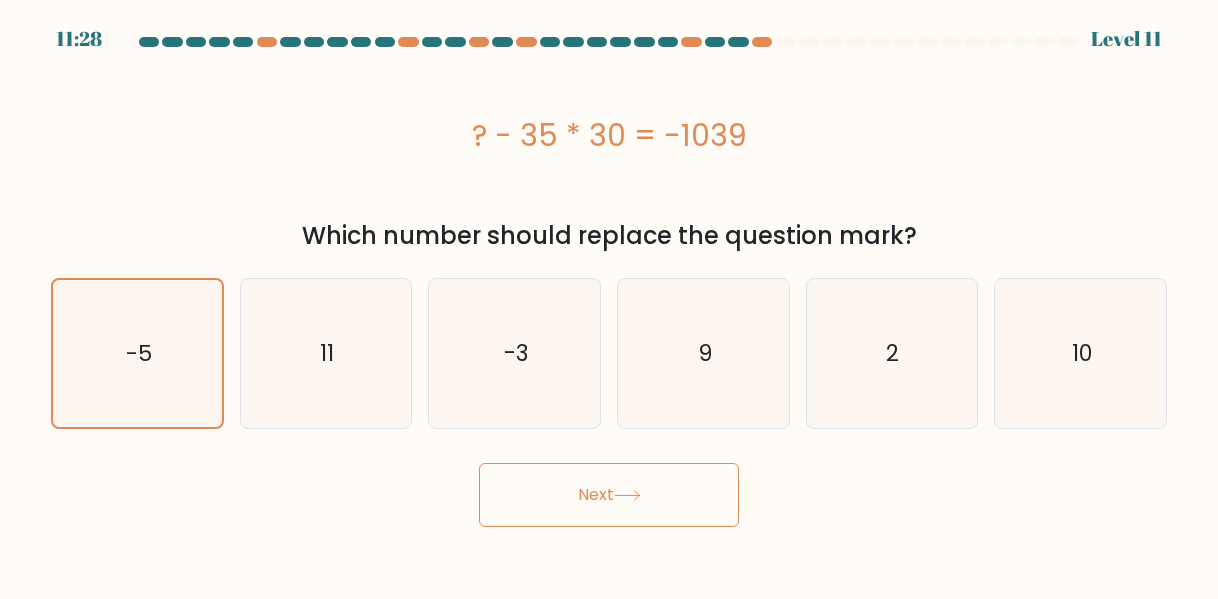click 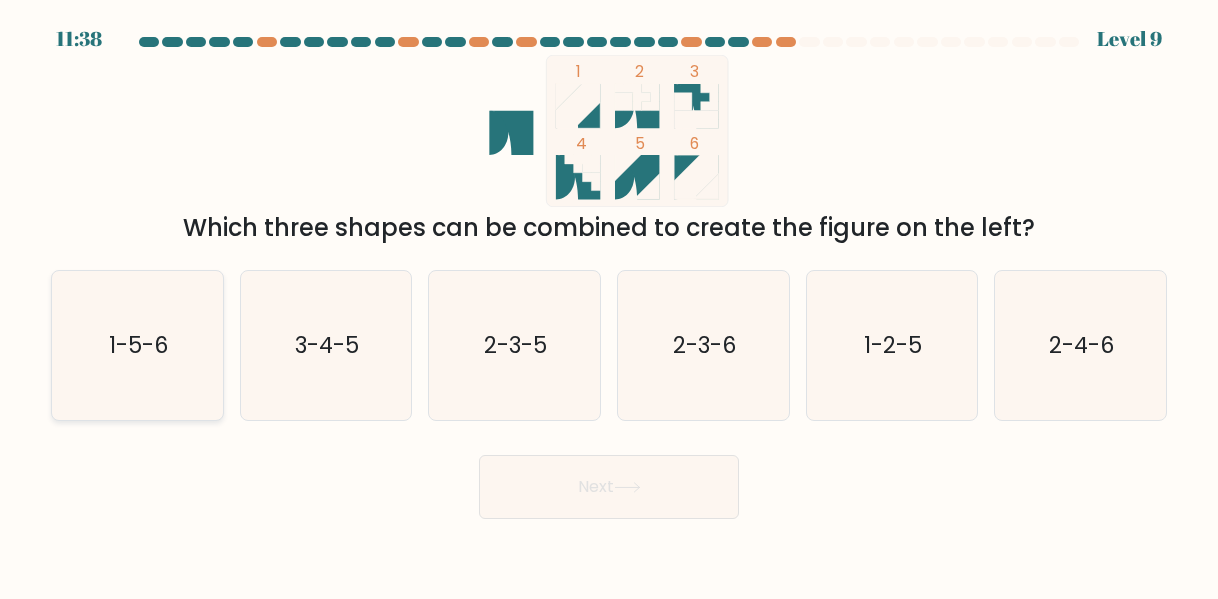 click on "1-5-6" 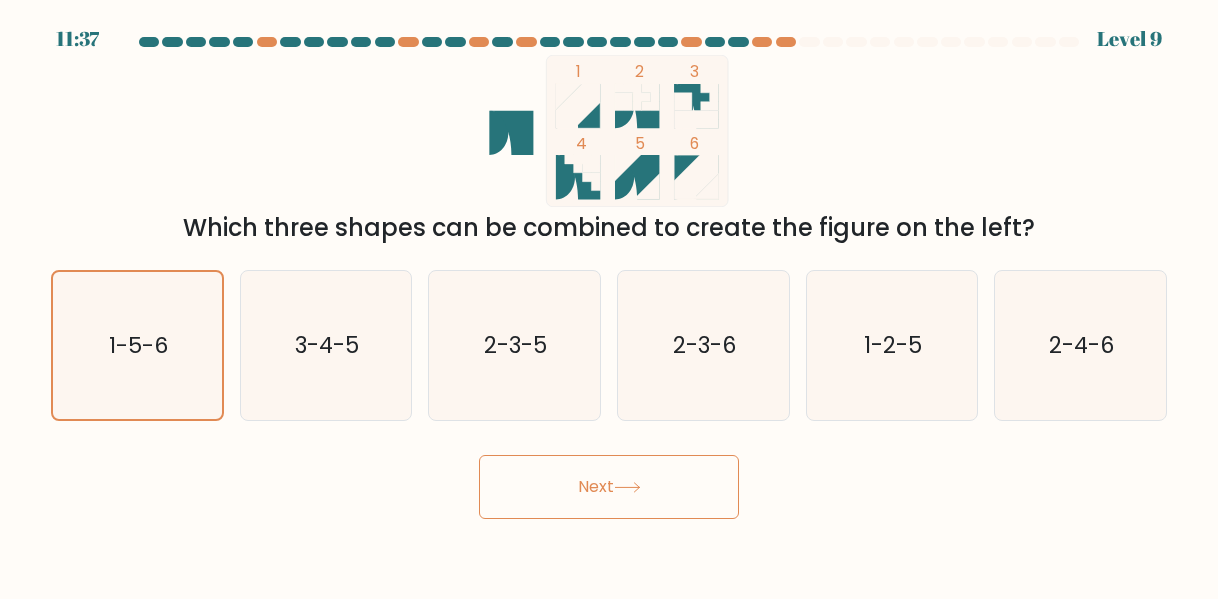 click on "Next" at bounding box center (609, 487) 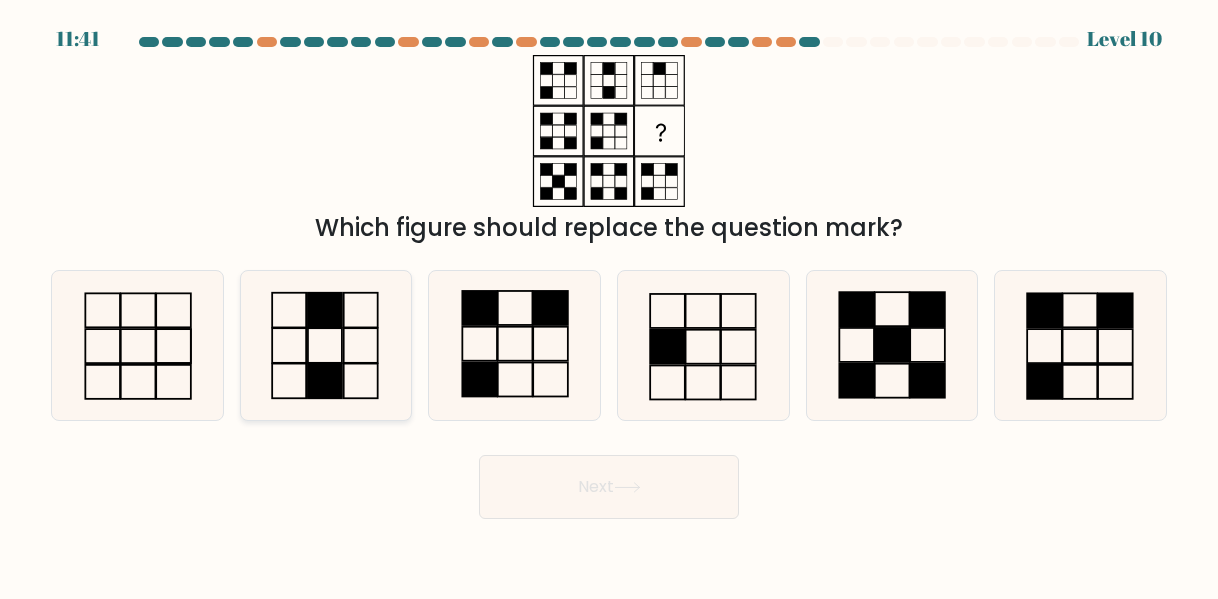 click 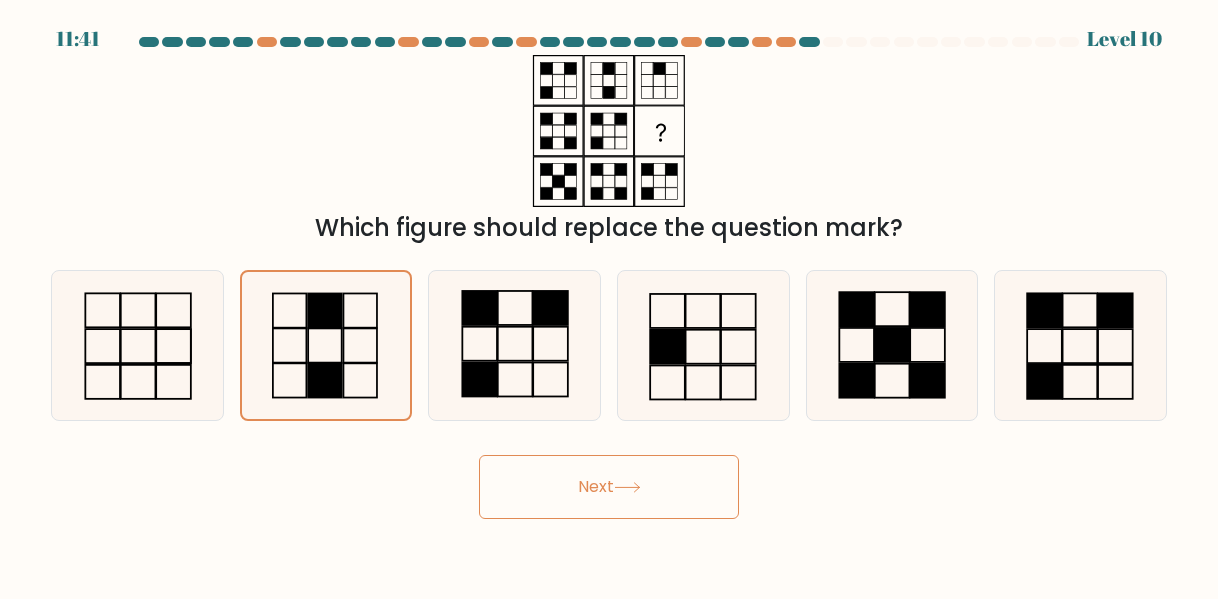 click on "Next" at bounding box center [609, 487] 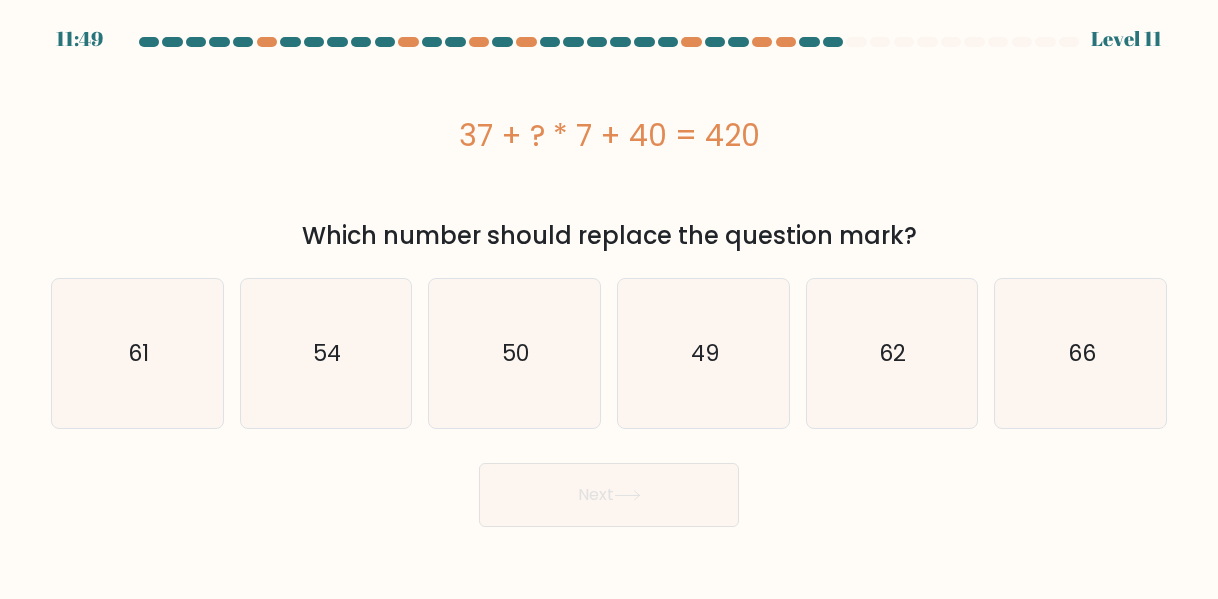 click on "49" 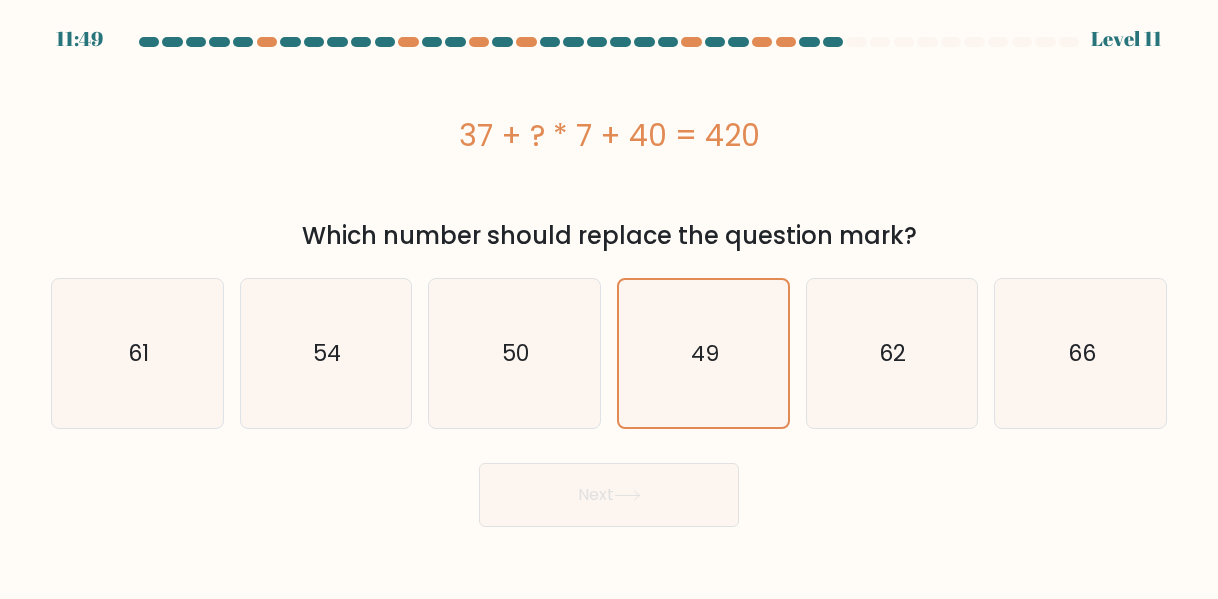 click on "Next" at bounding box center (609, 495) 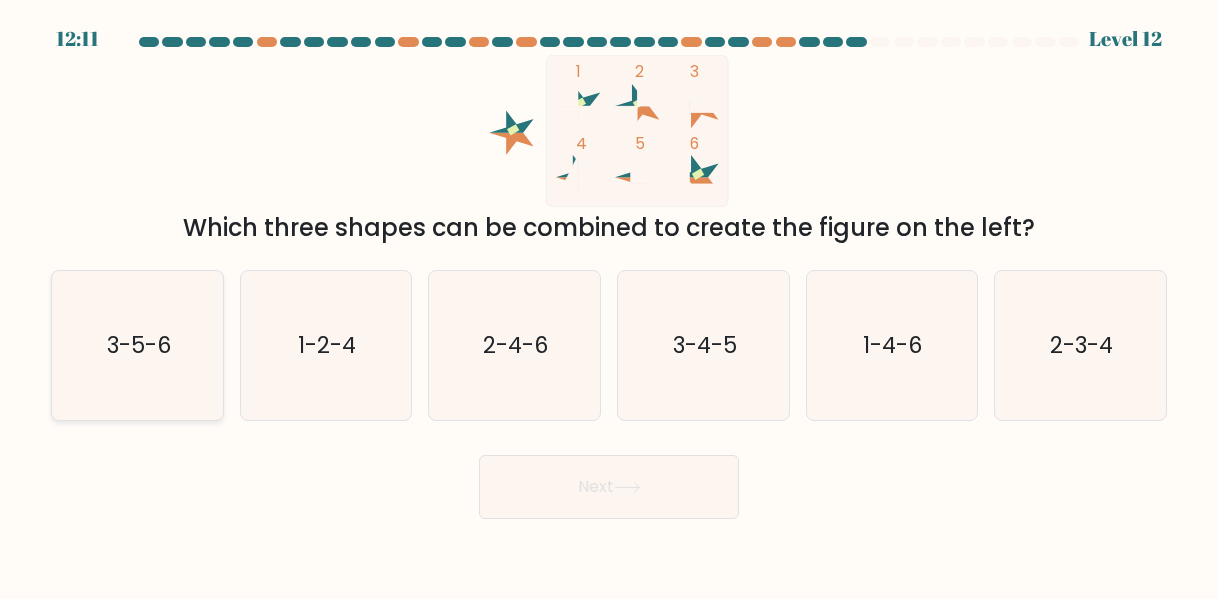 click on "3-5-6" 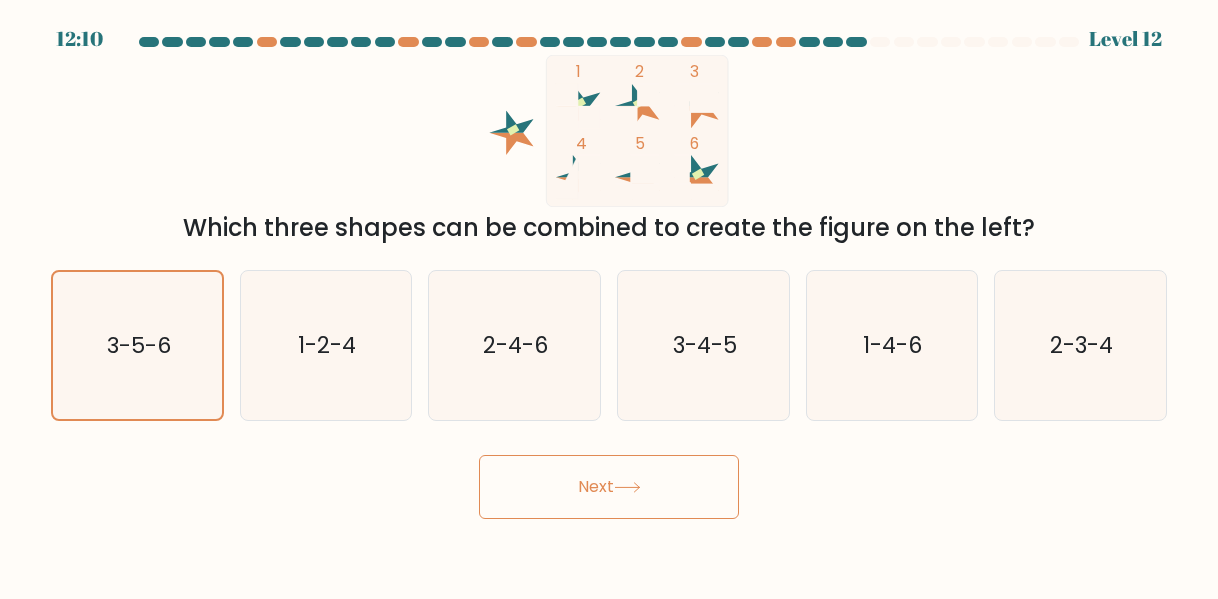 click on "Next" at bounding box center [609, 487] 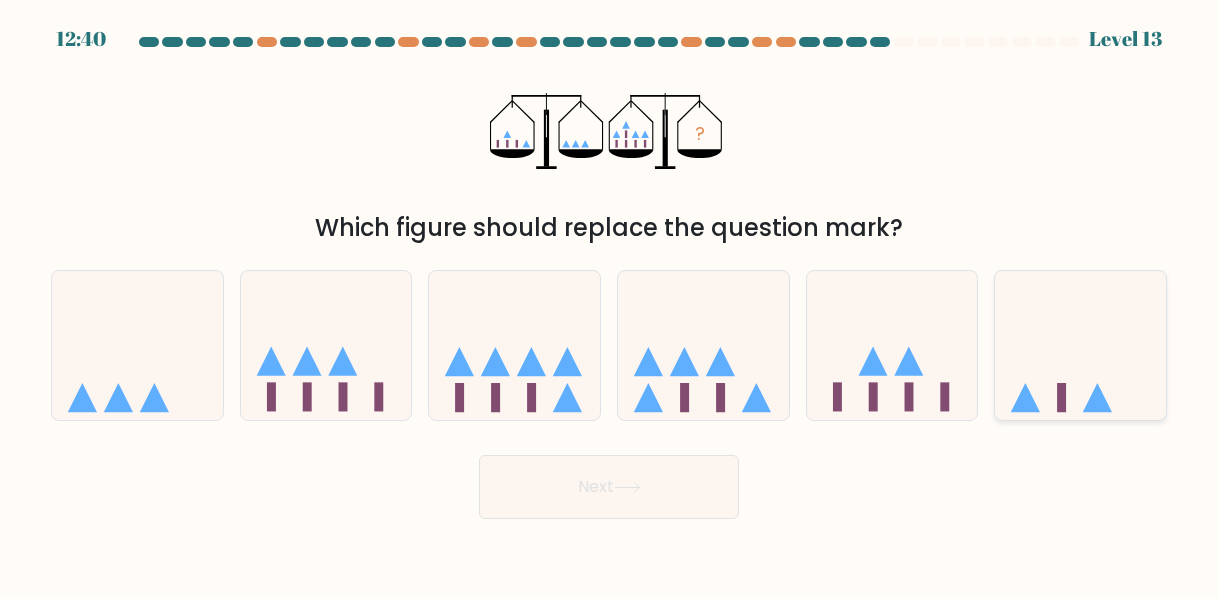 click 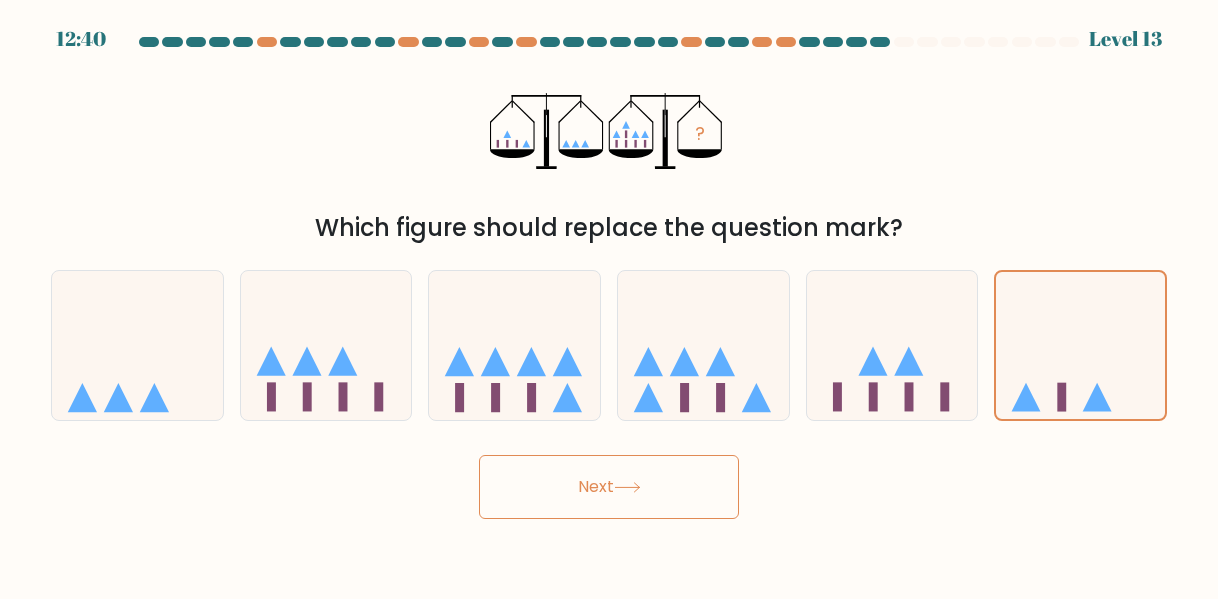 click on "Next" at bounding box center (609, 487) 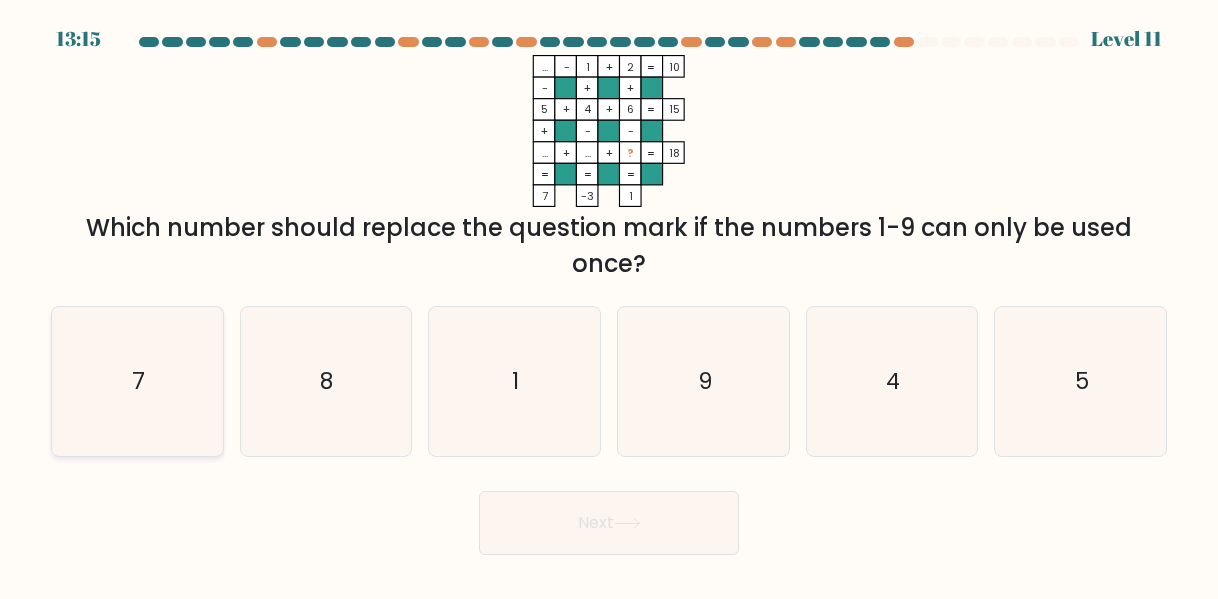 click on "7" 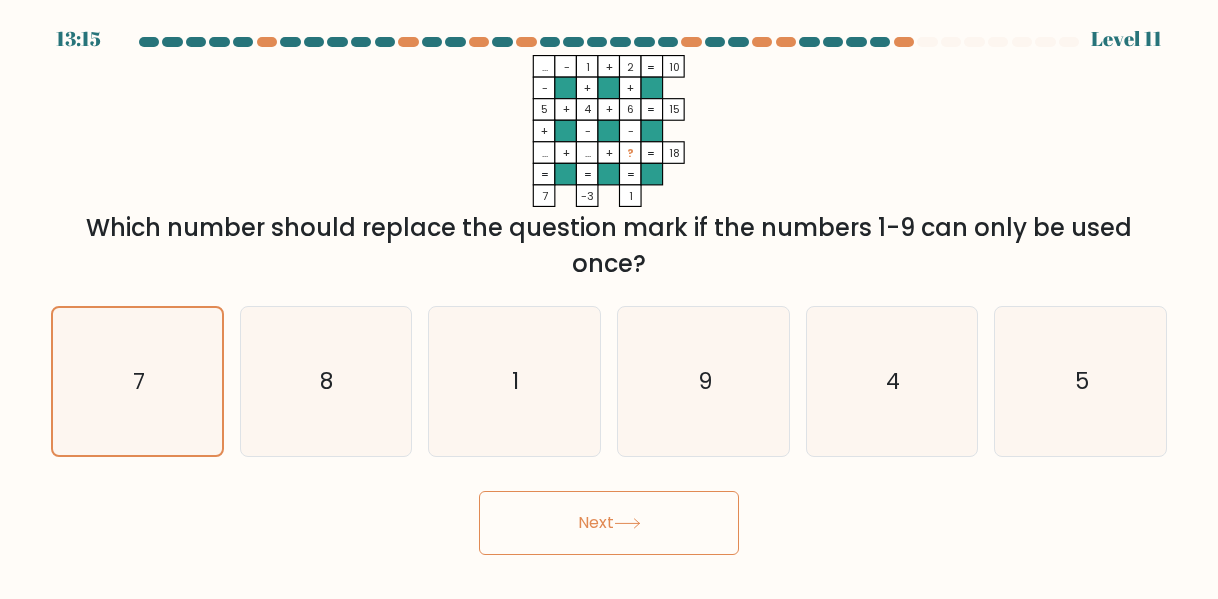 click on "Next" at bounding box center (609, 523) 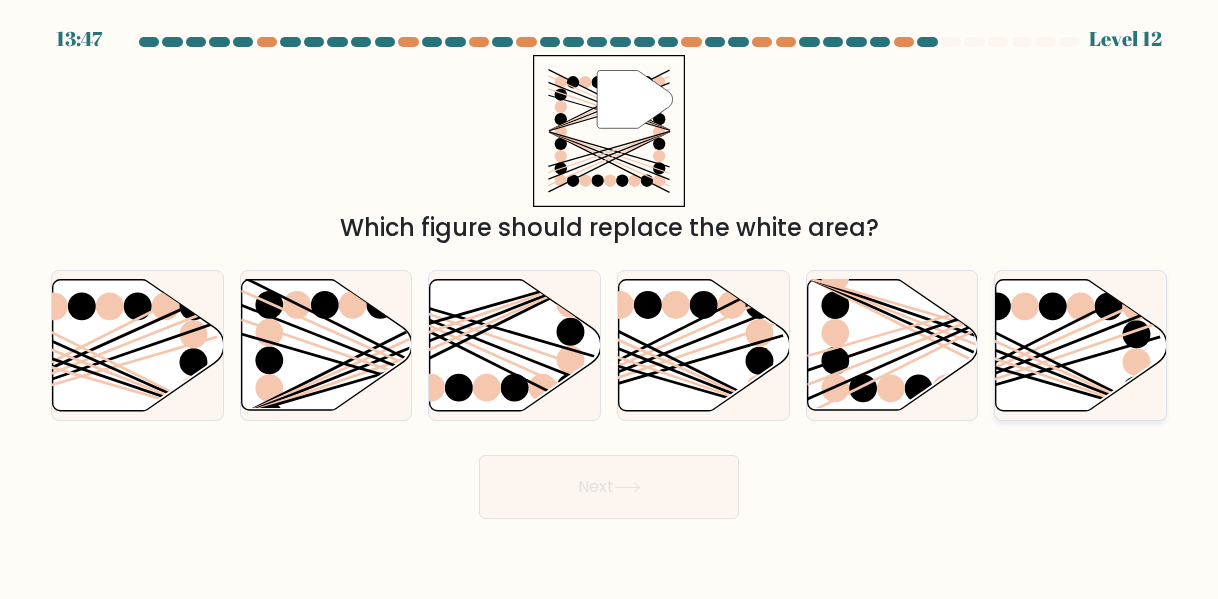 click 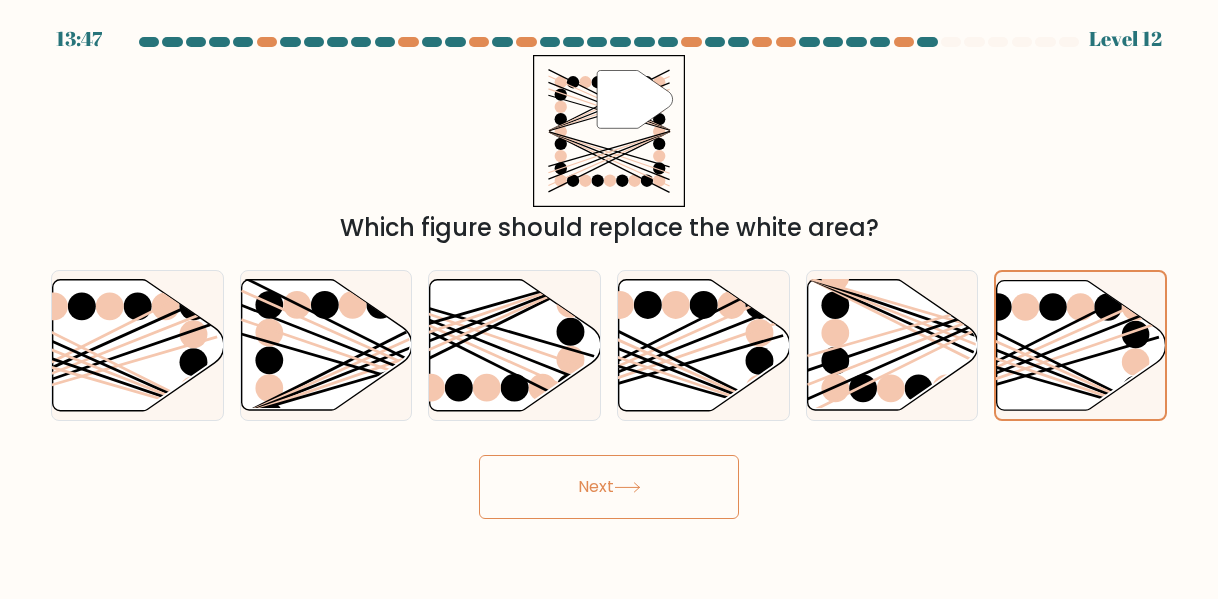 click on "Next" at bounding box center [609, 487] 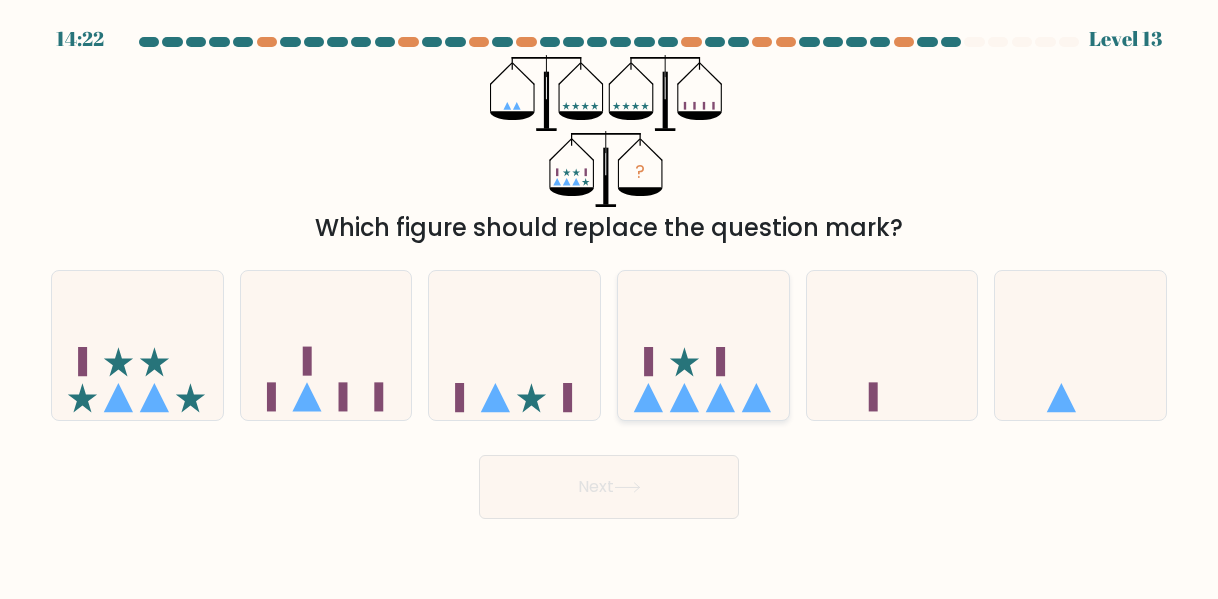 click 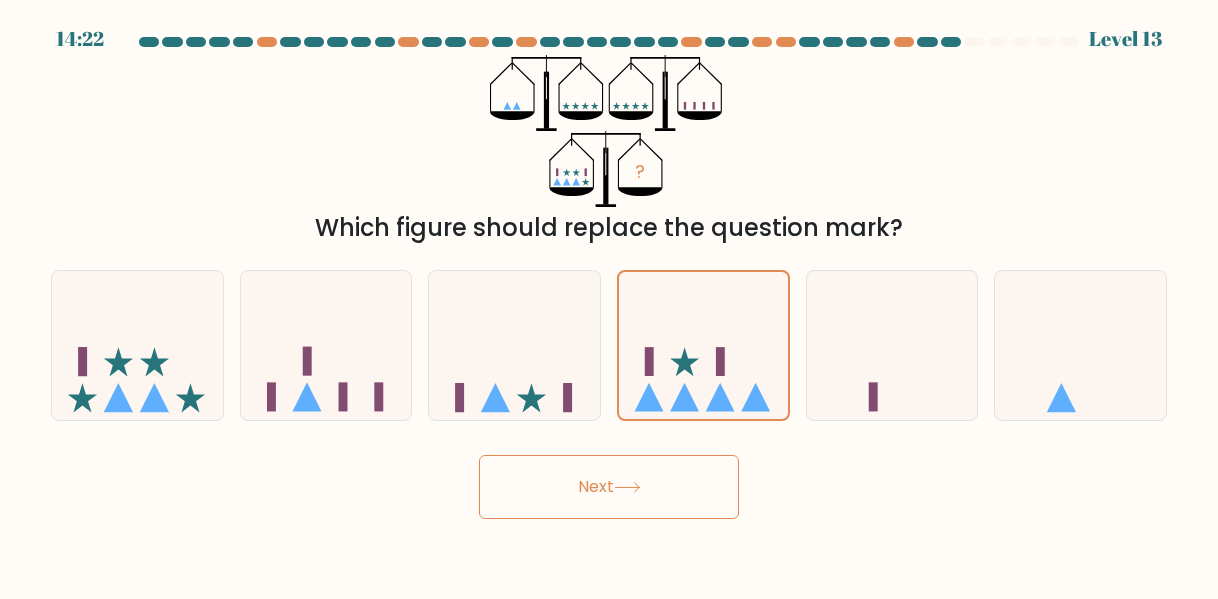 click 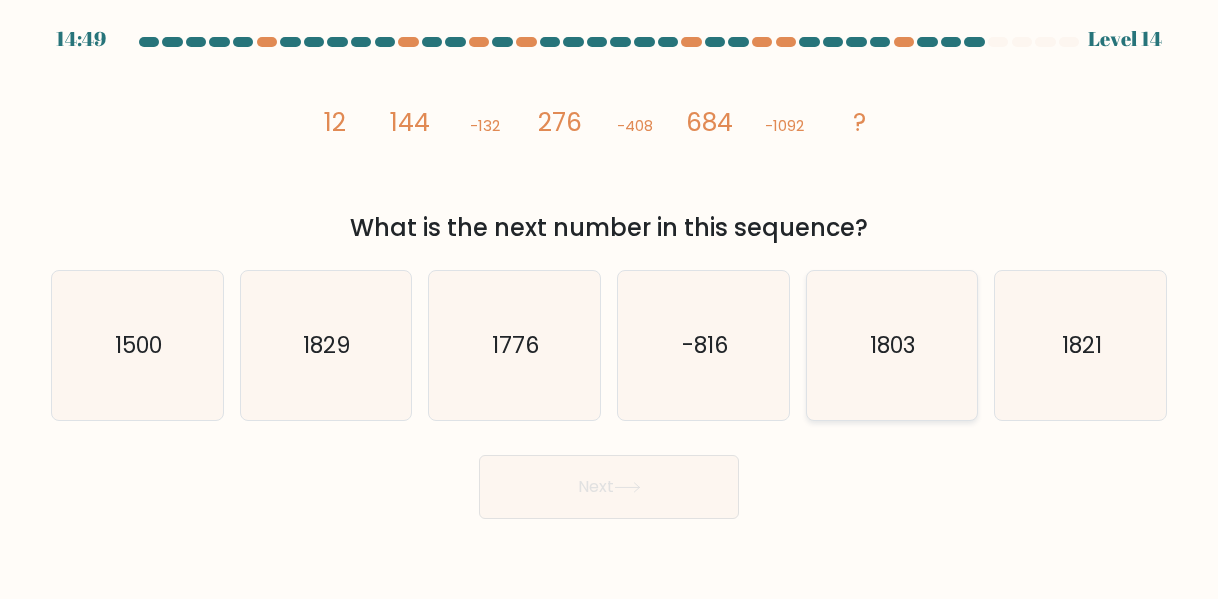 click on "1803" 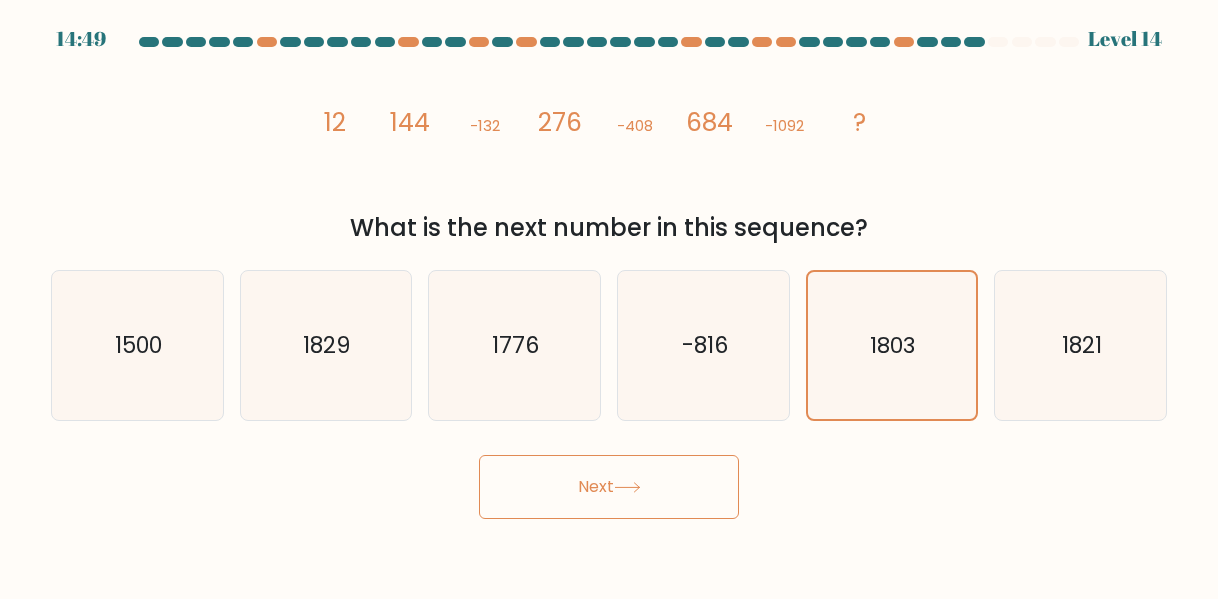click on "Next" at bounding box center (609, 487) 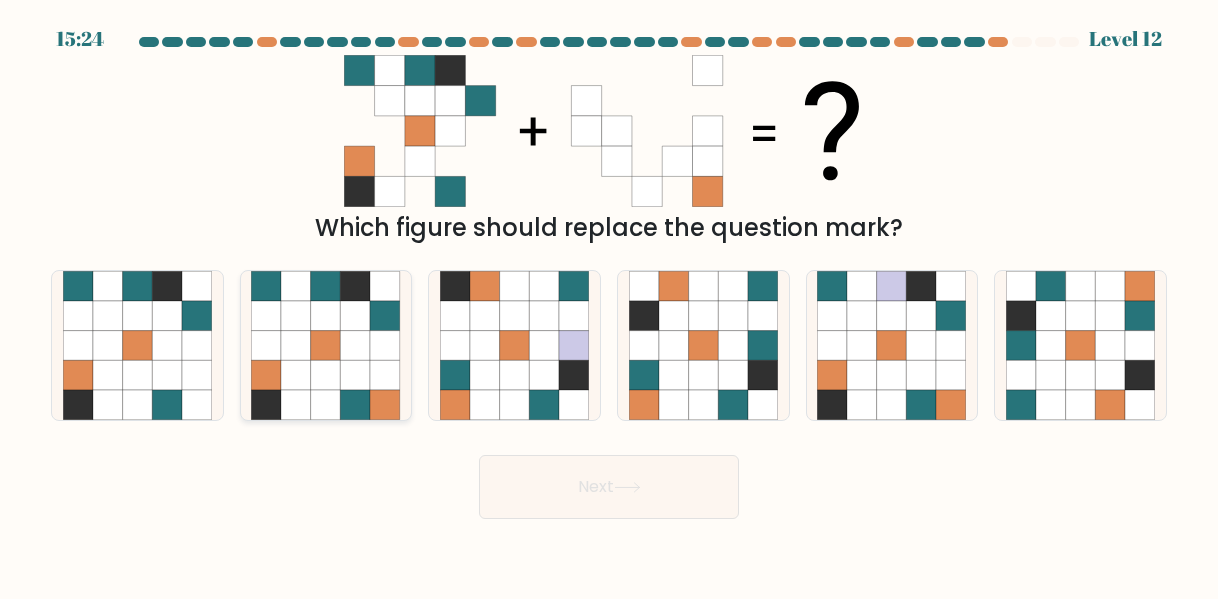 click 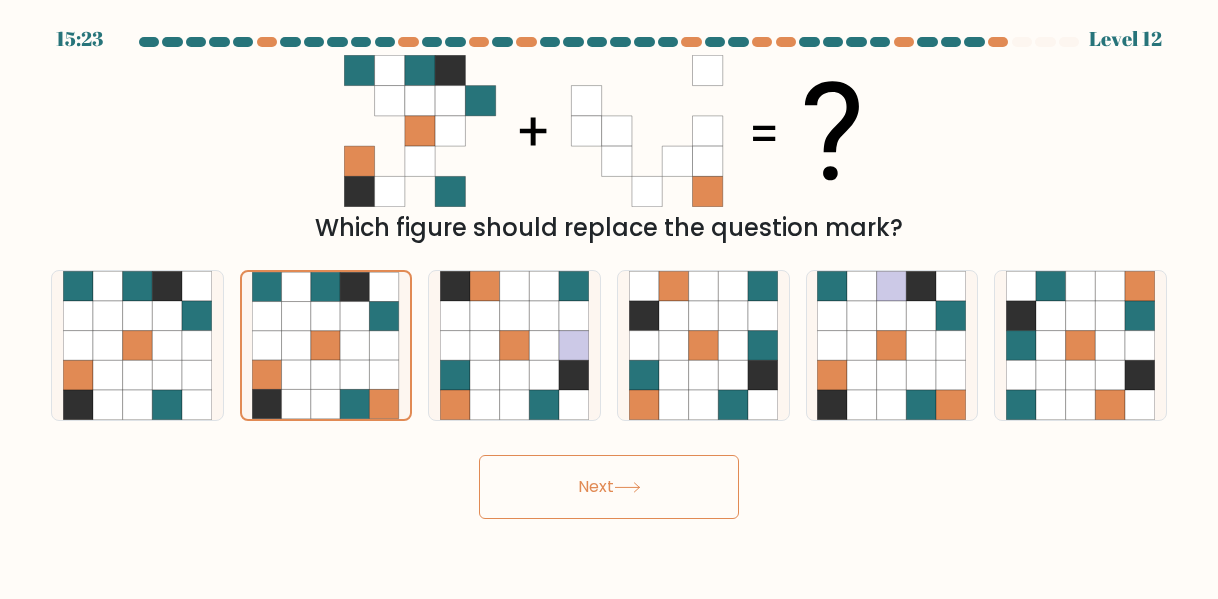 click on "Next" at bounding box center (609, 487) 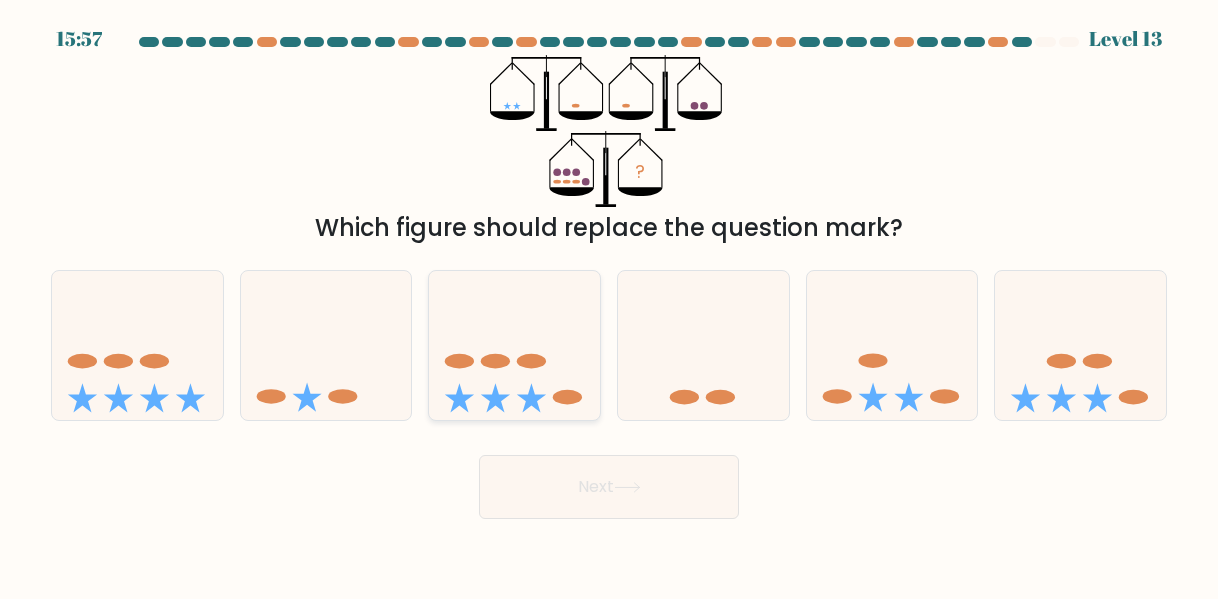 click 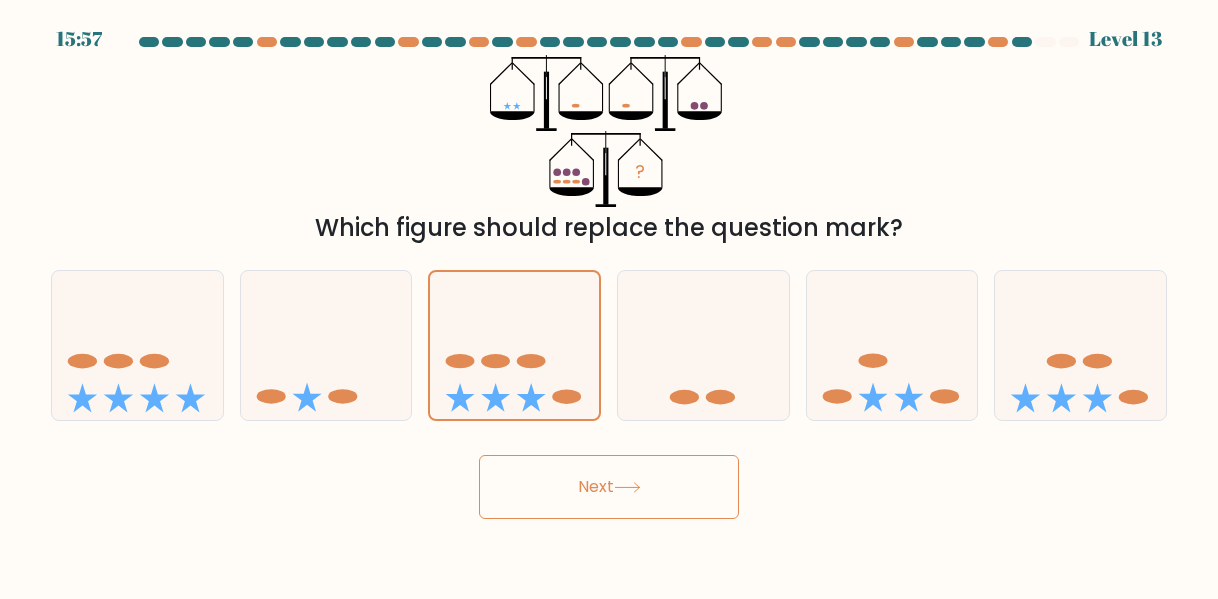 click on "Next" at bounding box center (609, 487) 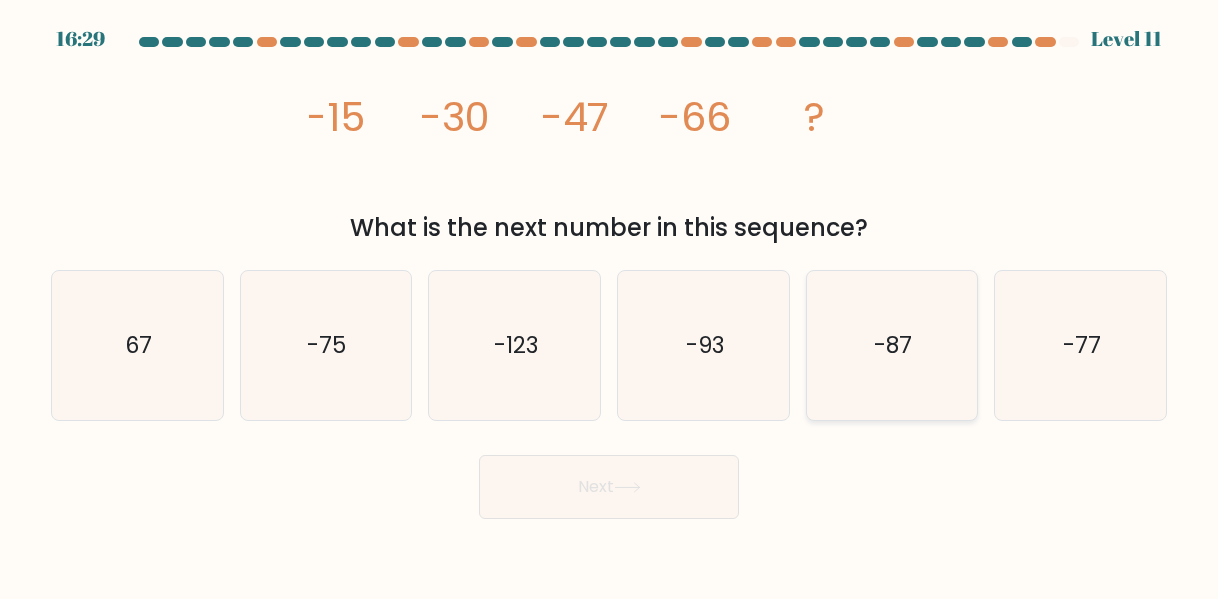click on "-87" 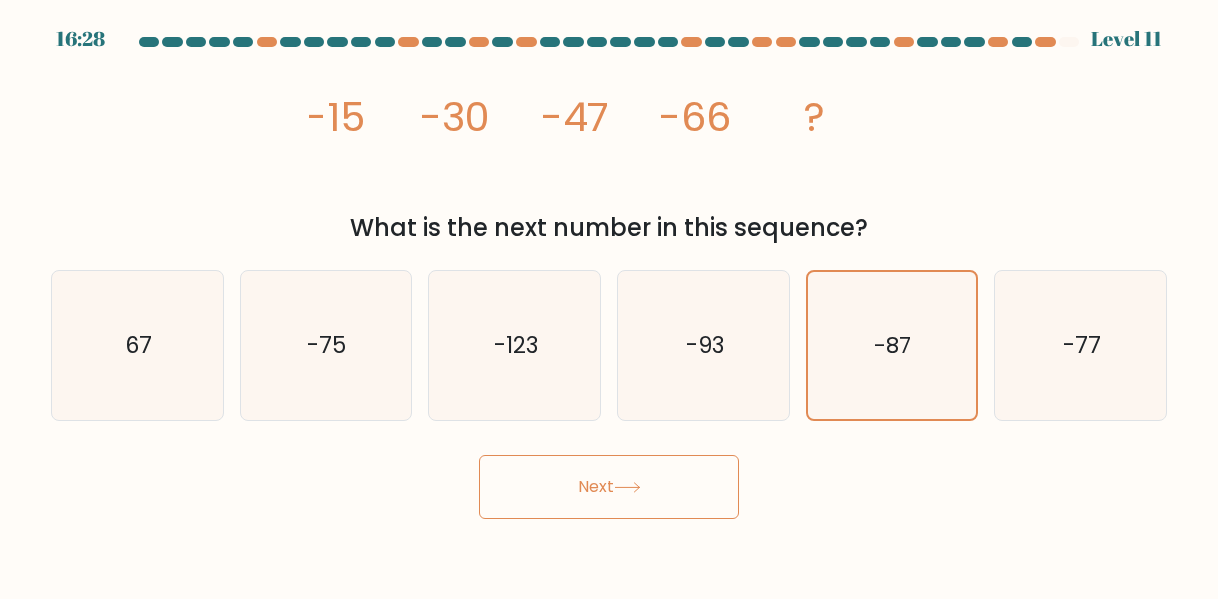 click on "Next" at bounding box center [609, 487] 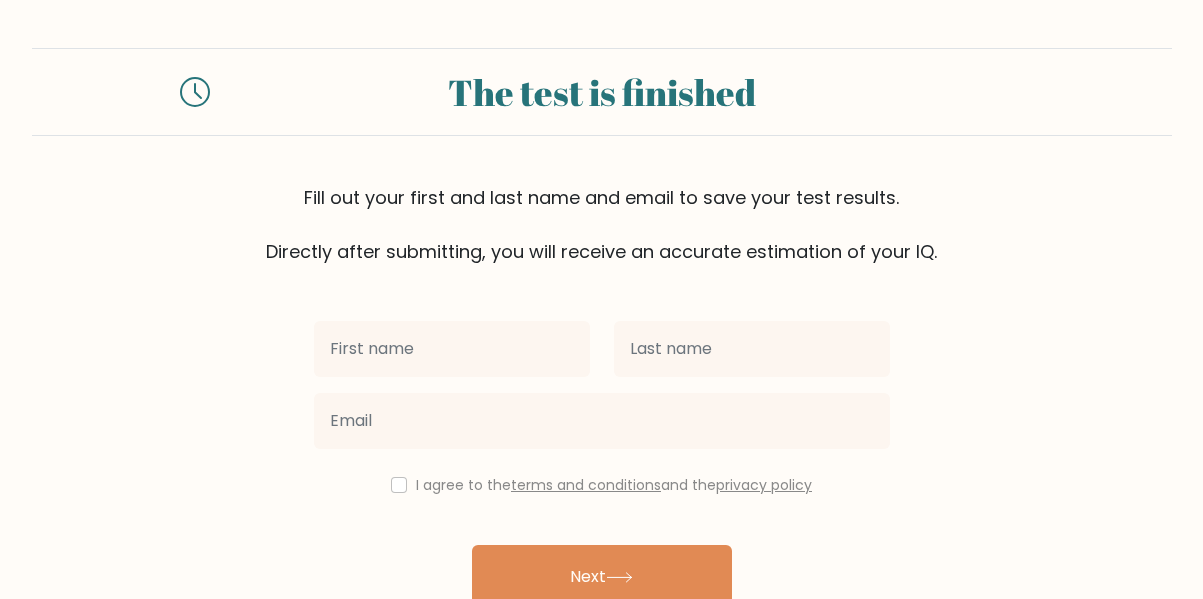 scroll, scrollTop: 0, scrollLeft: 0, axis: both 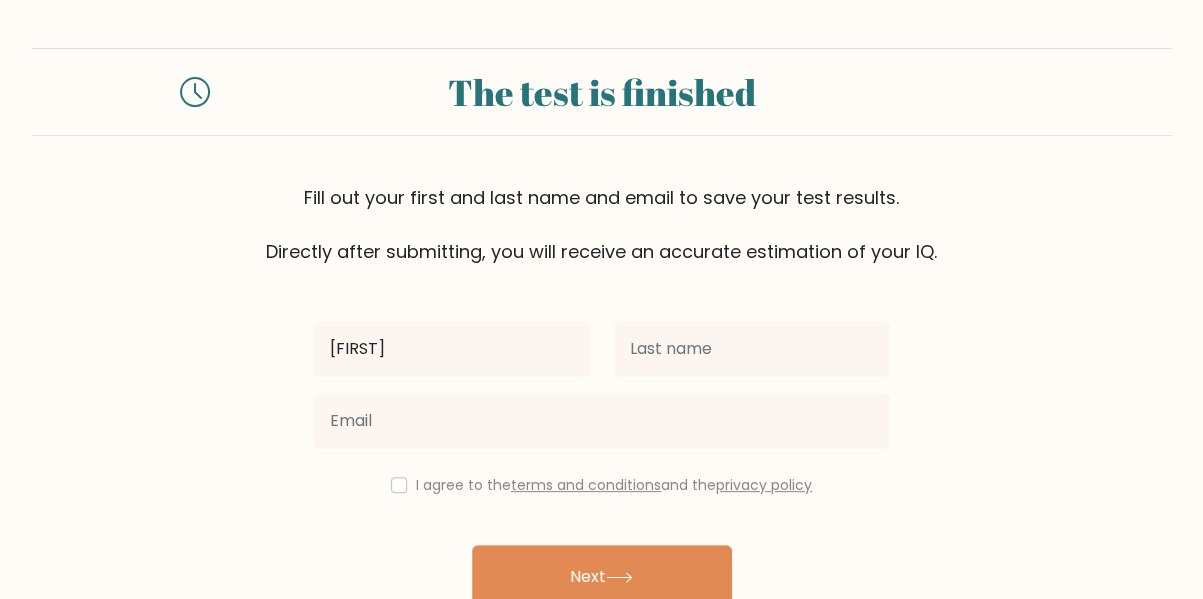 type on "[FIRST]" 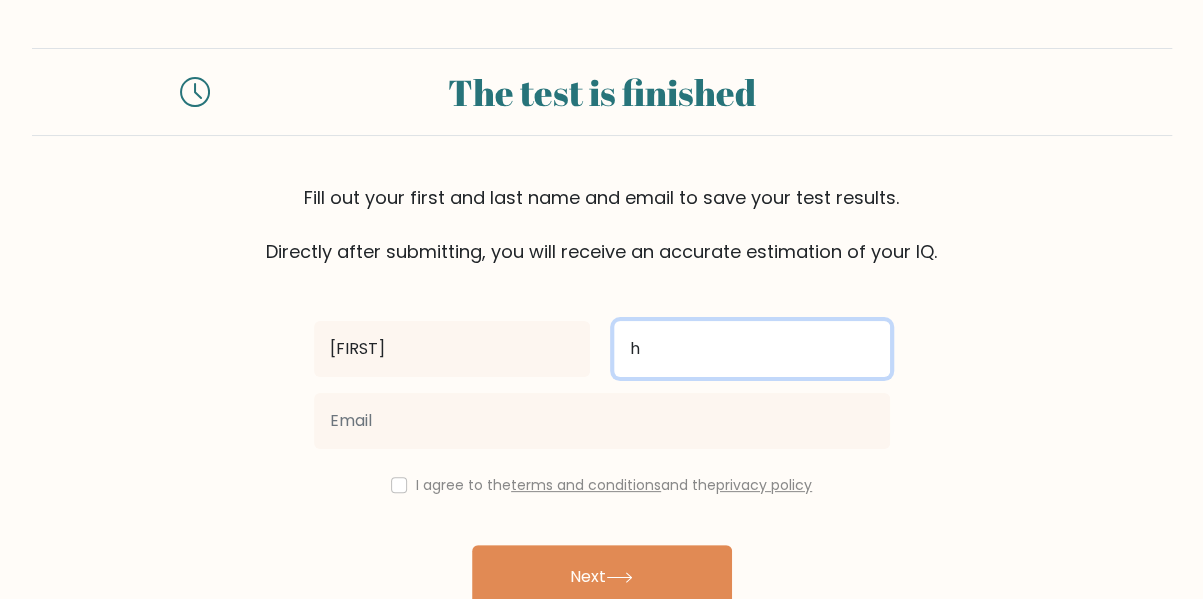 type on "h" 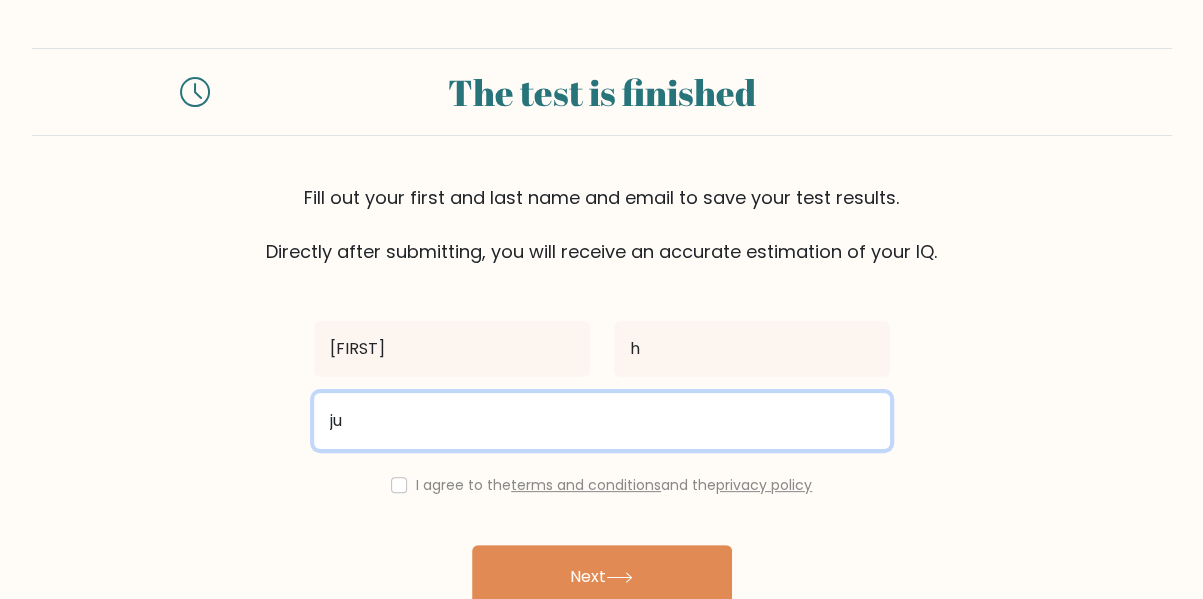 type on "[EMAIL]" 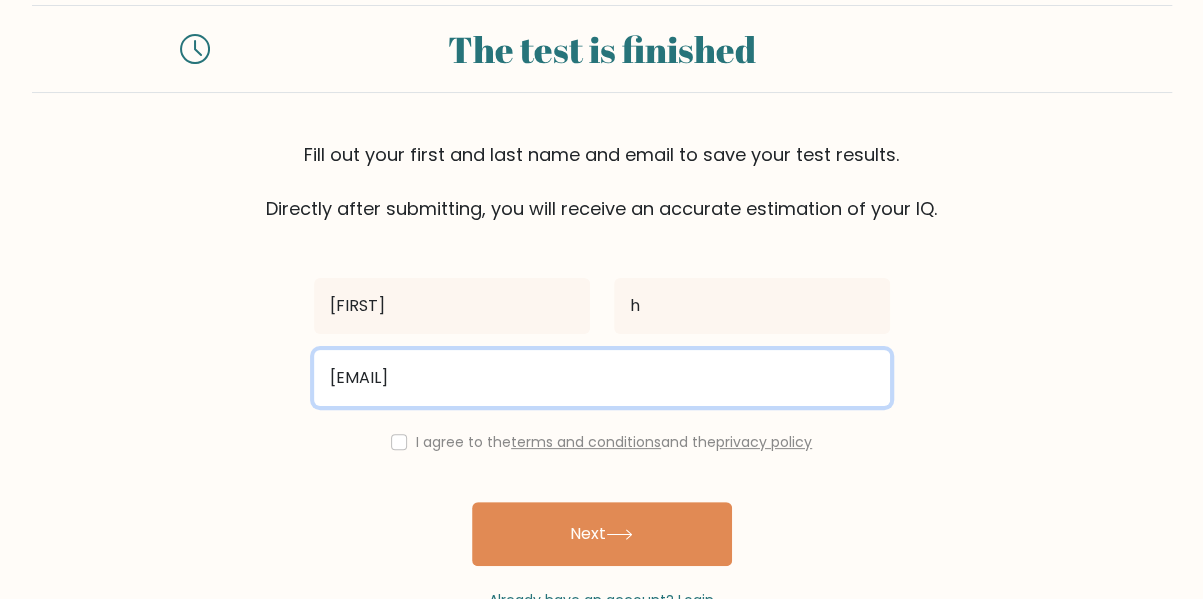 scroll, scrollTop: 49, scrollLeft: 0, axis: vertical 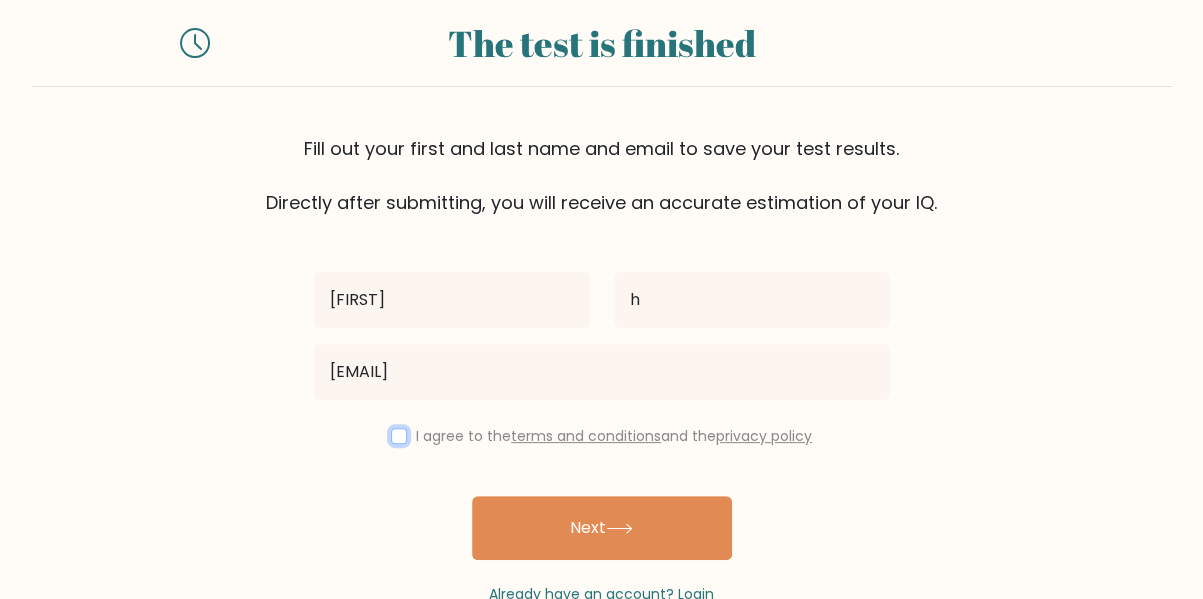 click at bounding box center [399, 436] 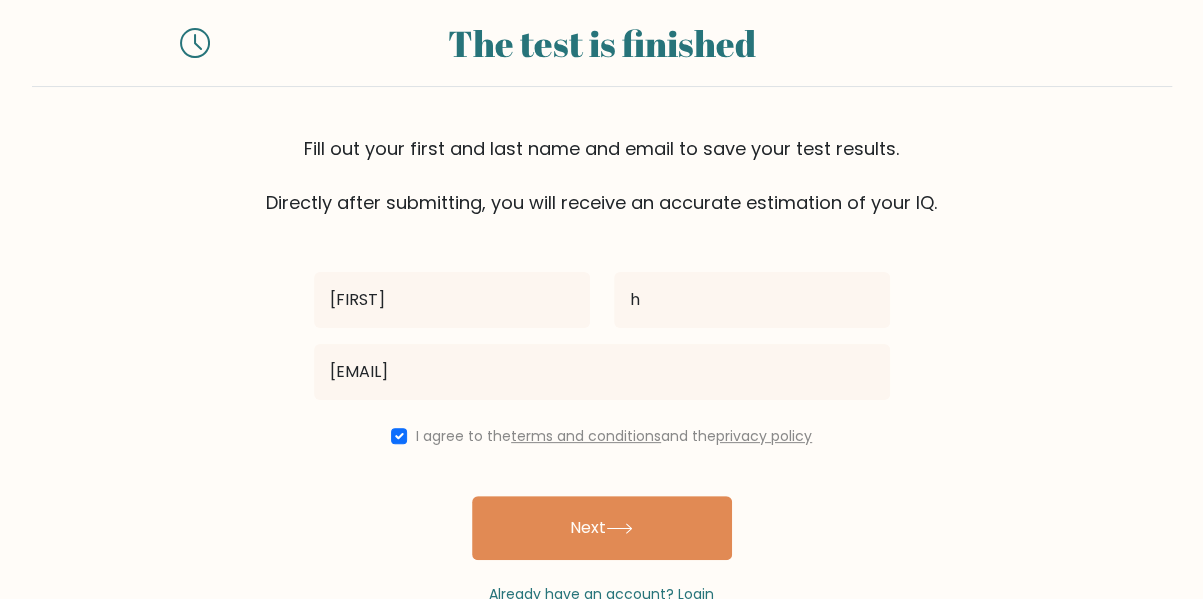 click on "Next" at bounding box center (602, 528) 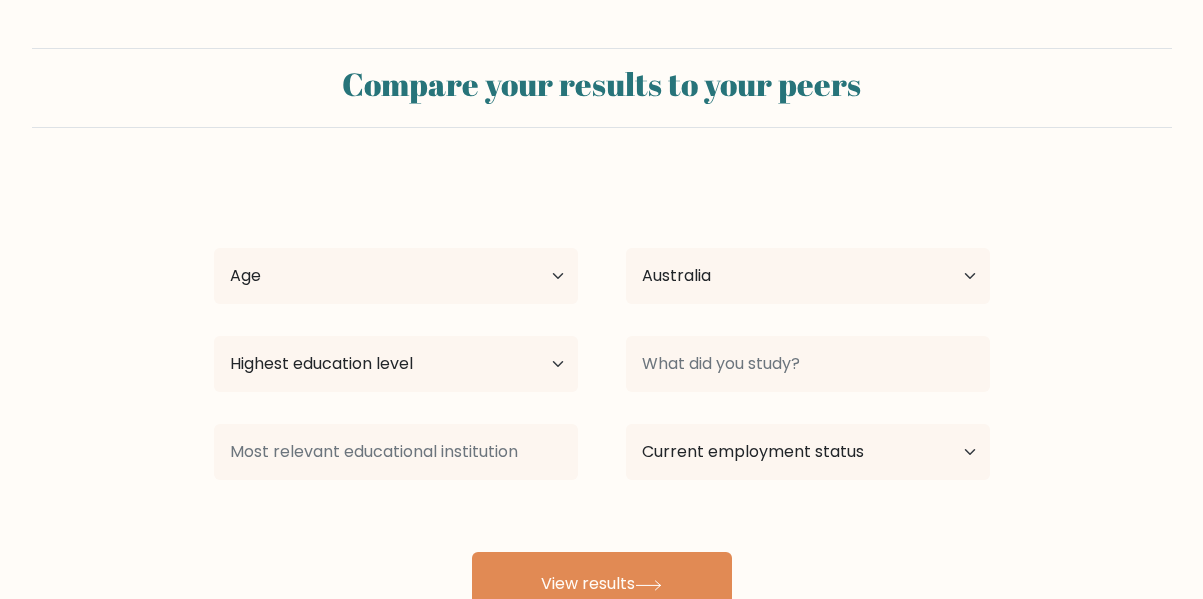 select on "AU" 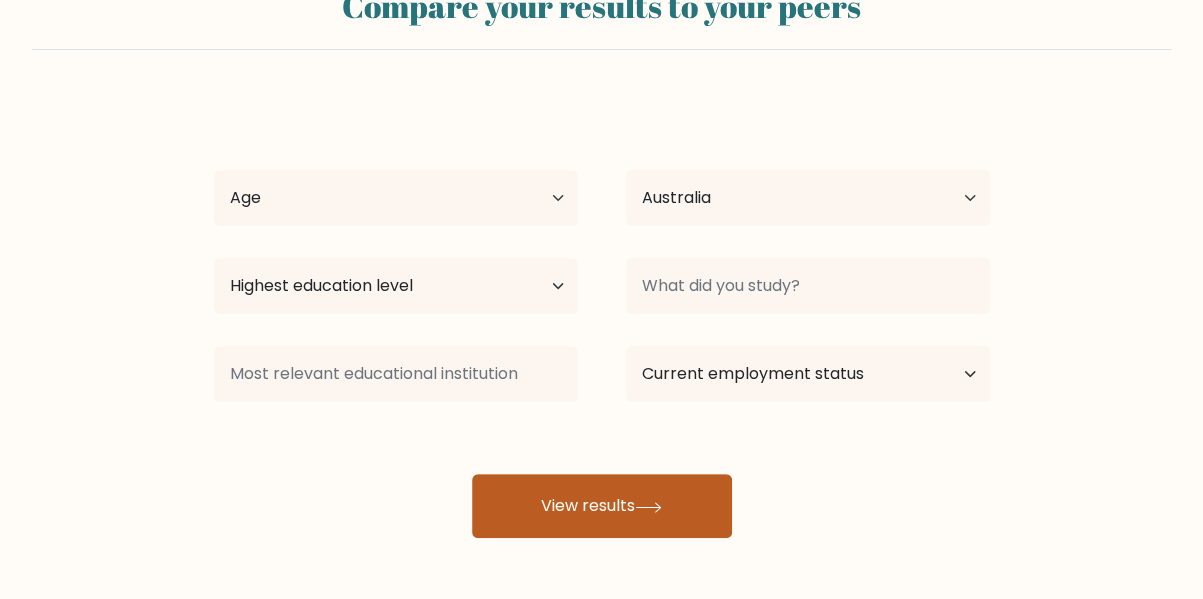scroll, scrollTop: 158, scrollLeft: 0, axis: vertical 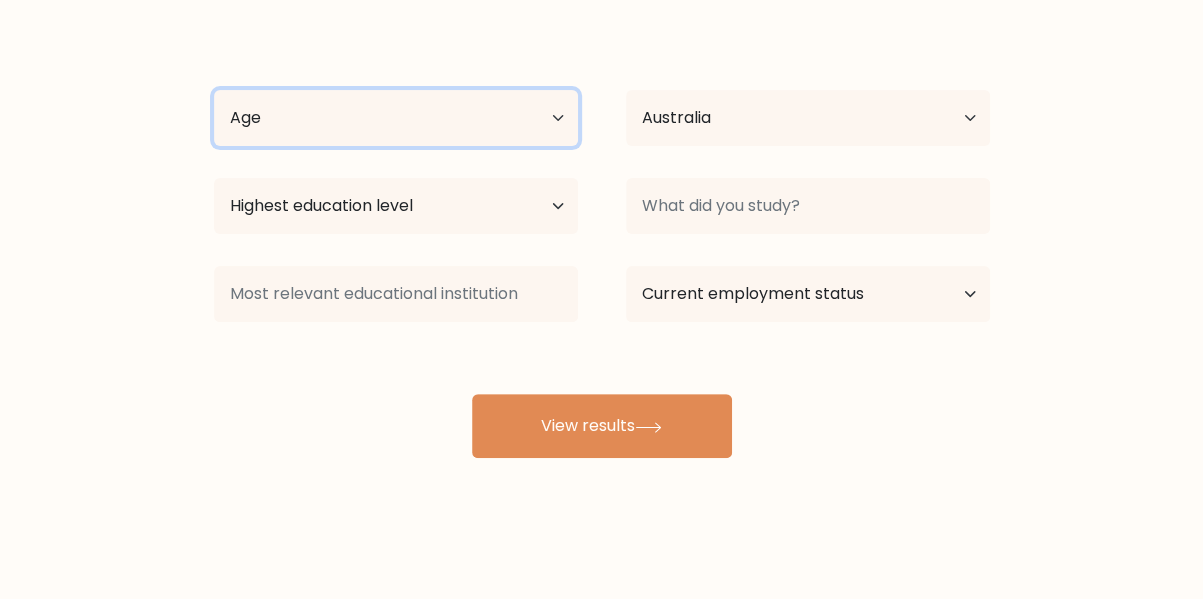click on "Age
Under 18 years old
18-24 years old
25-34 years old
35-44 years old
45-54 years old
55-64 years old
65 years old and above" at bounding box center [396, 118] 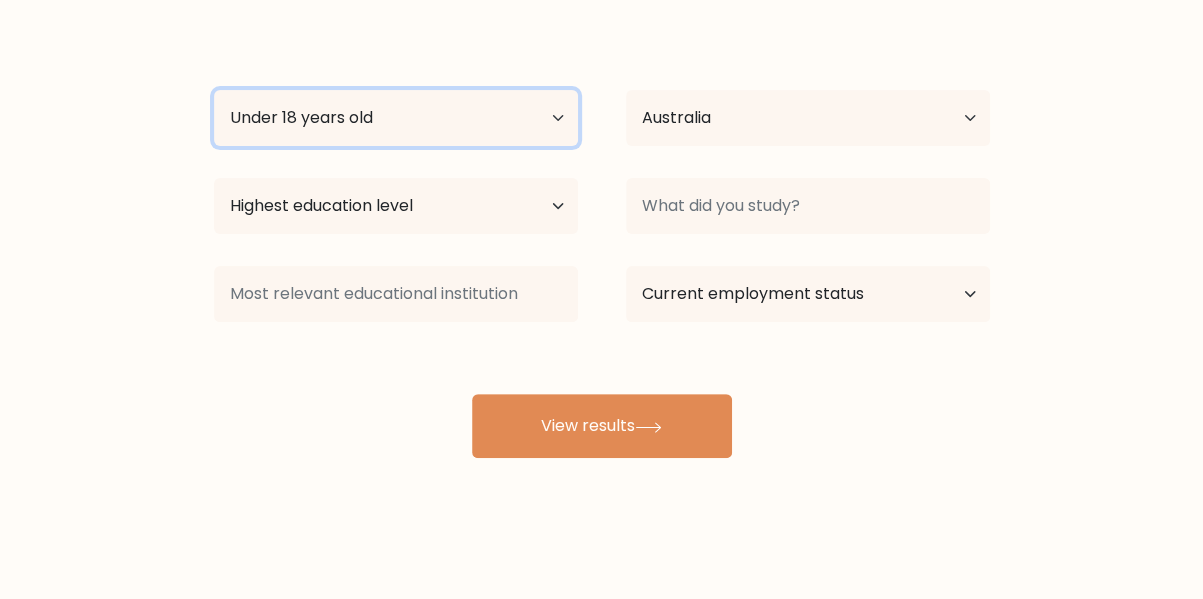 click on "Age
Under 18 years old
18-24 years old
25-34 years old
35-44 years old
45-54 years old
55-64 years old
65 years old and above" at bounding box center (396, 118) 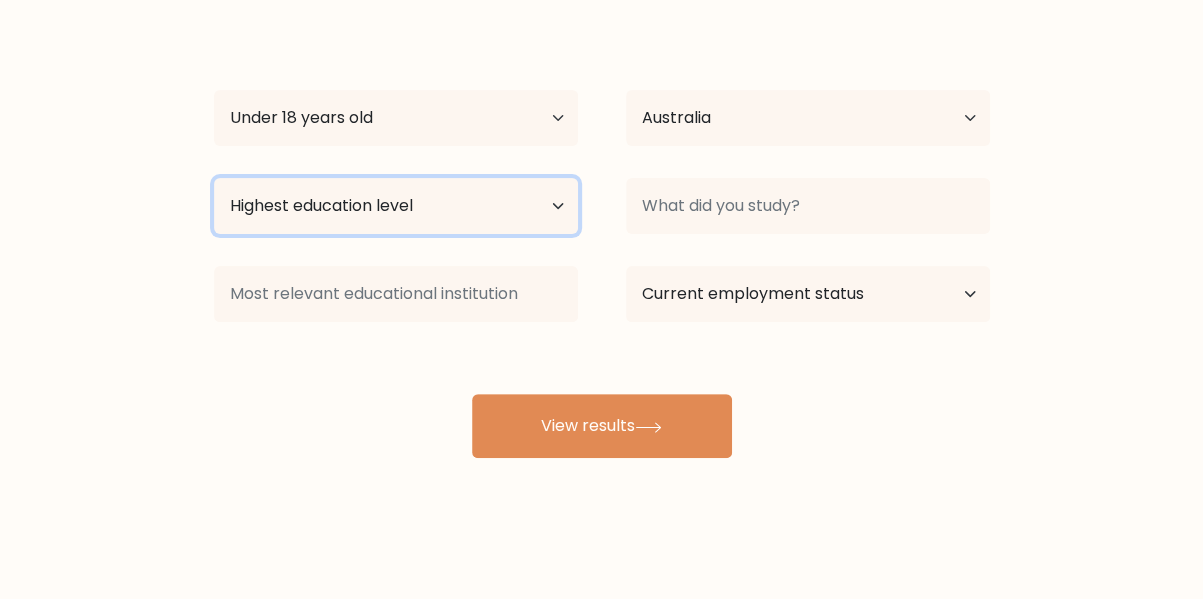 click on "Highest education level
No schooling
Primary
Lower Secondary
Upper Secondary
Occupation Specific
Bachelor's degree
Master's degree
Doctoral degree" at bounding box center [396, 206] 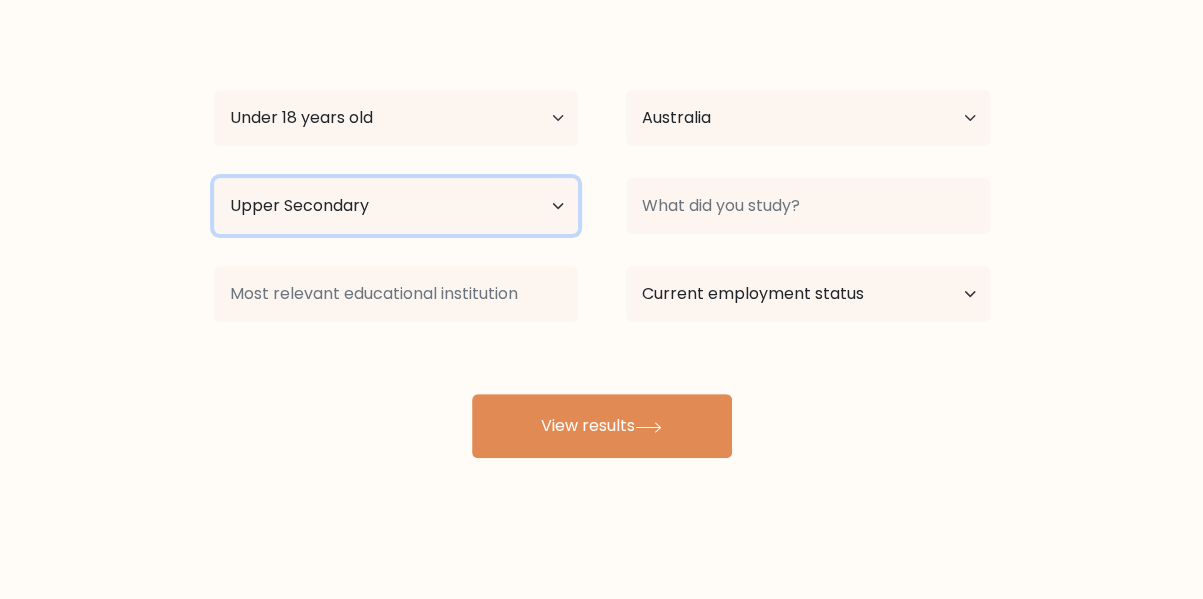 click on "Highest education level
No schooling
Primary
Lower Secondary
Upper Secondary
Occupation Specific
Bachelor's degree
Master's degree
Doctoral degree" at bounding box center [396, 206] 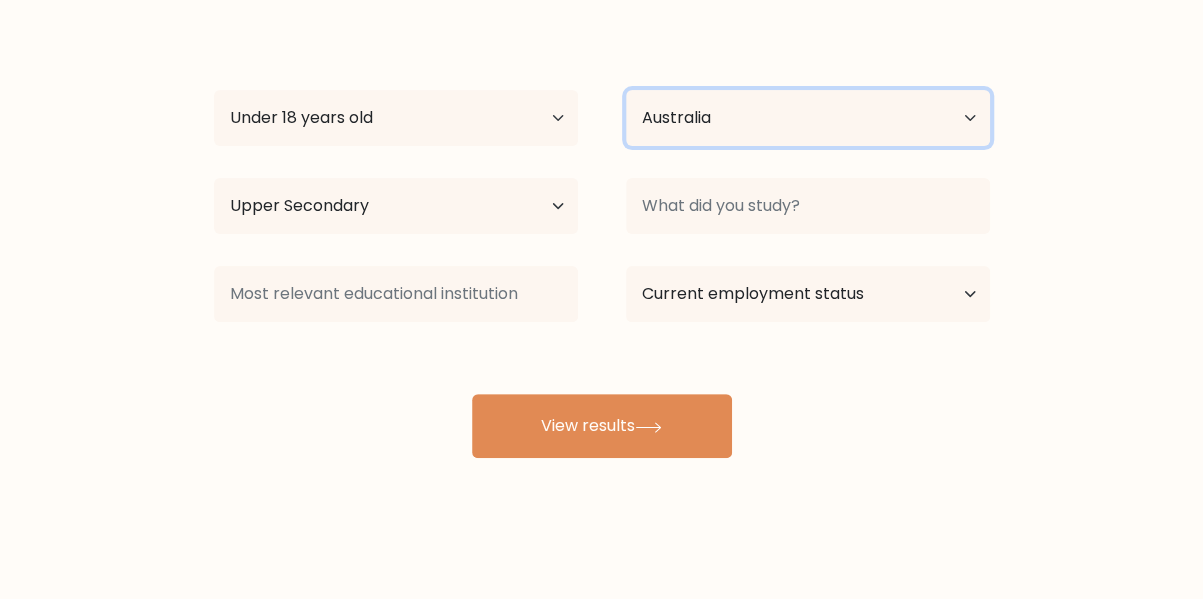 click on "Country
Afghanistan
Albania
Algeria
American Samoa
Andorra
Angola
Anguilla
Antarctica
Antigua and Barbuda
Argentina
Armenia
Aruba
Australia
Austria
Azerbaijan
Bahamas
Bahrain
Bangladesh
Barbados
Belarus
Belgium
Belize
Benin
Bermuda
Bhutan
Bolivia
Bonaire, Sint Eustatius and Saba
Bosnia and Herzegovina
Botswana
Bouvet Island
Brazil
British Indian Ocean Territory
Brunei
Bulgaria
Burkina Faso
Burundi
Cabo Verde
Cambodia
Cameroon
Canada
Cayman Islands
Central African Republic
Chad
Chile
China
Christmas Island
Cocos (Keeling) Islands
Colombia
Comoros
Congo
Congo (the Democratic Republic of the)
Cook Islands
Costa Rica
Côte d'Ivoire
Croatia
Cuba" at bounding box center (808, 118) 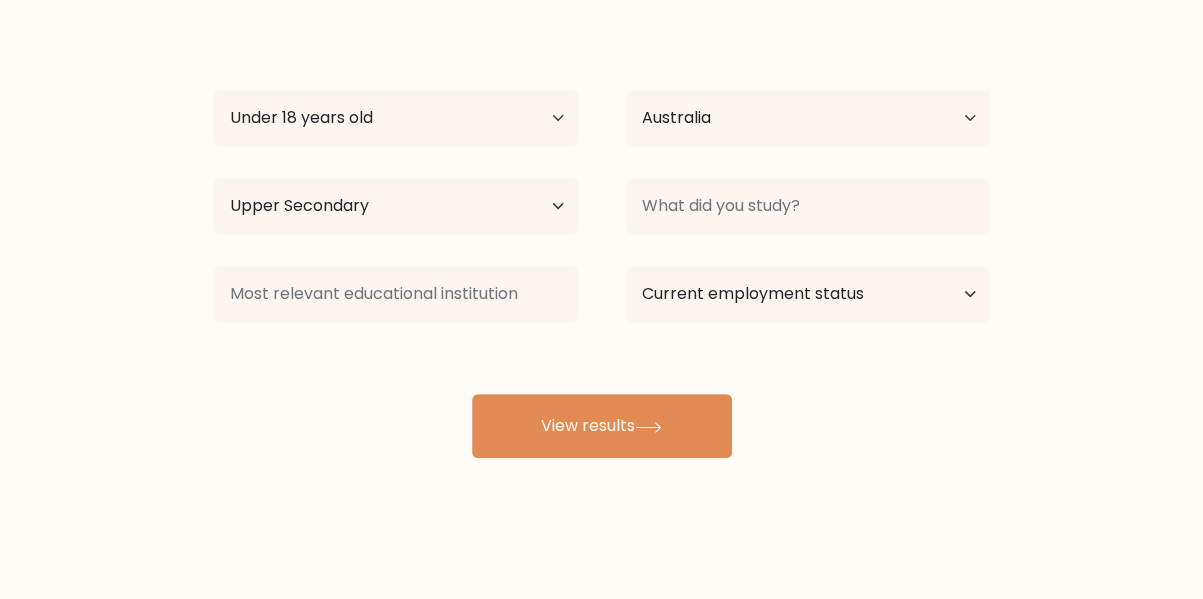 click on "Compare your results to your peers
[FIRST]
[LAST]
Age
Under 18 years old
18-24 years old
25-34 years old
35-44 years old
45-54 years old
55-64 years old
65 years old and above
Country
Afghanistan
Albania
Algeria
American Samoa
Andorra
Angola
Anguilla
Antarctica
Antigua and Barbuda
Argentina
Armenia
Aruba
Australia
Austria" at bounding box center (601, 174) 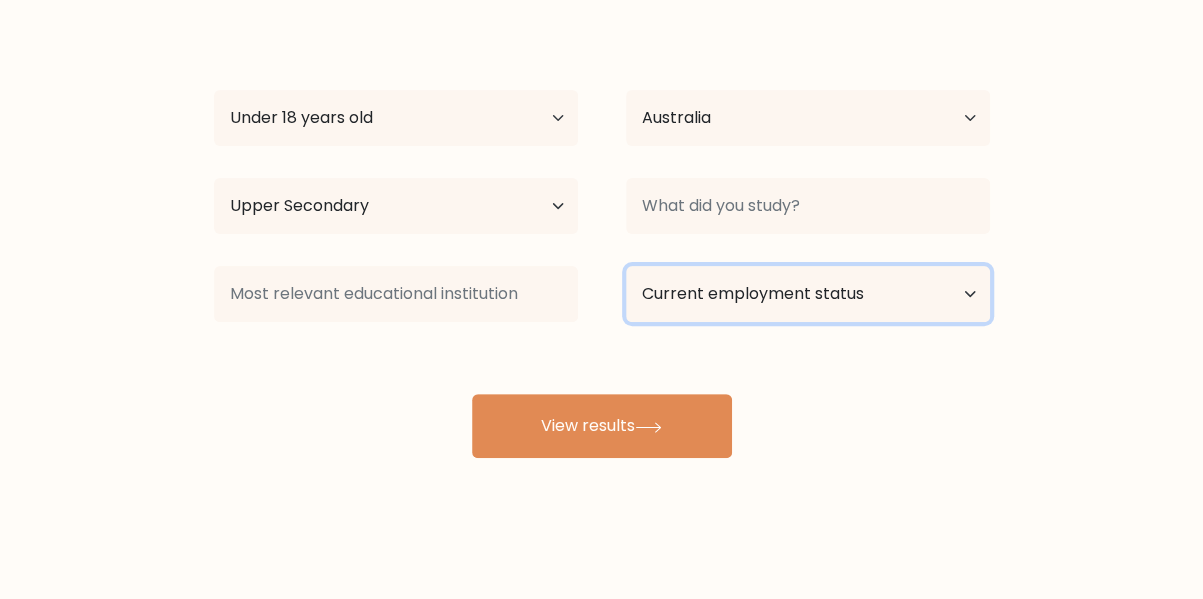 click on "Current employment status
Employed
Student
Retired
Other / prefer not to answer" at bounding box center (808, 294) 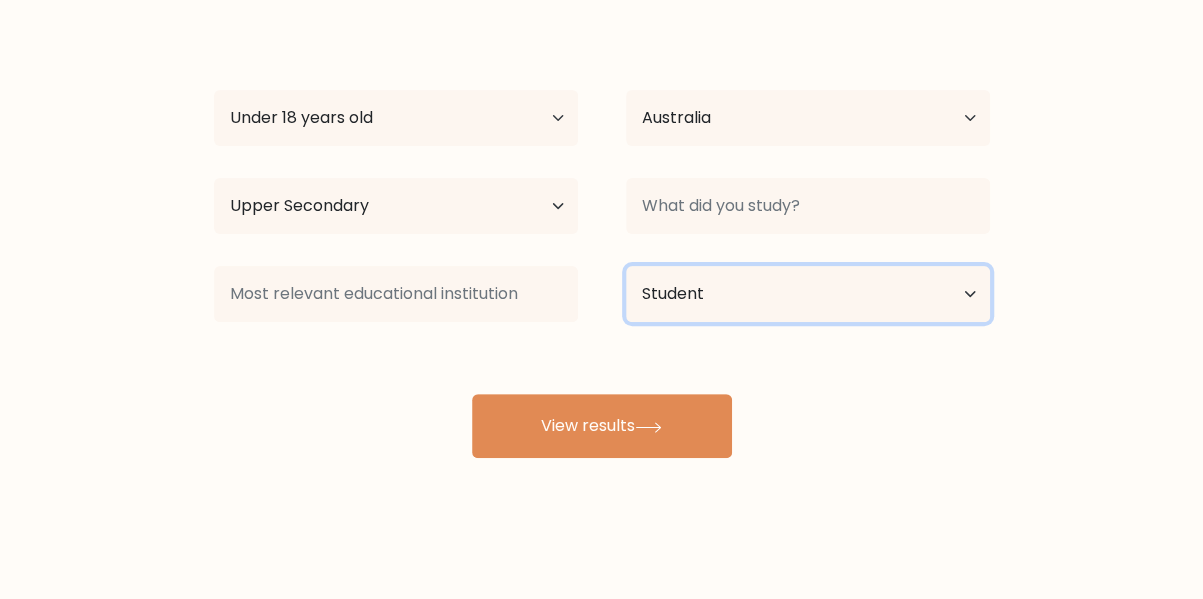 click on "Current employment status
Employed
Student
Retired
Other / prefer not to answer" at bounding box center [808, 294] 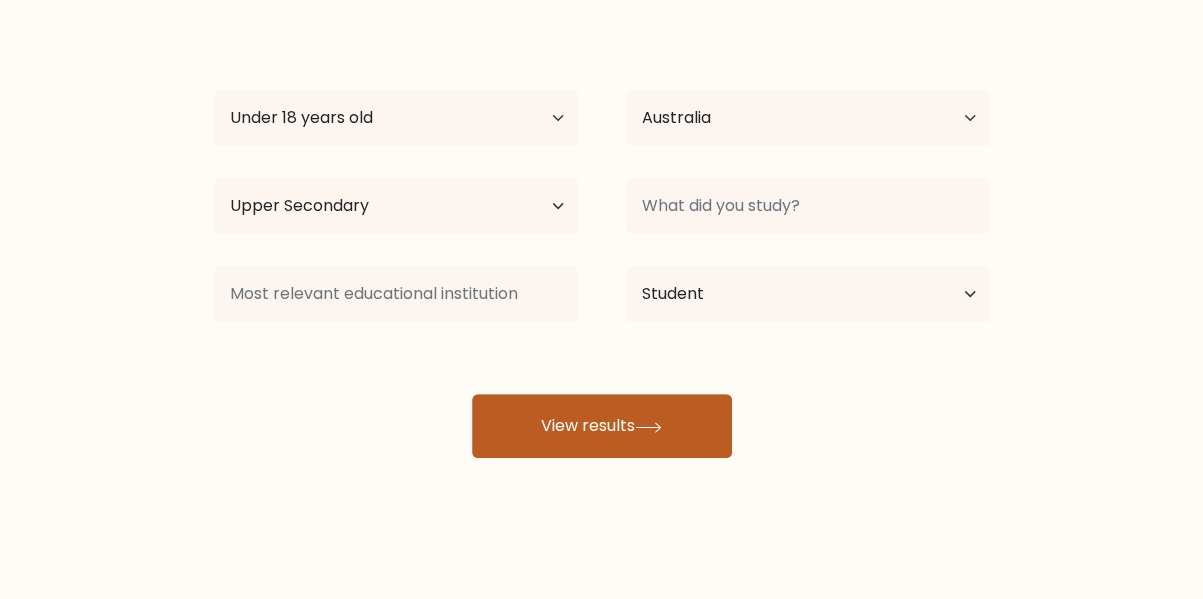 click on "View results" at bounding box center [602, 426] 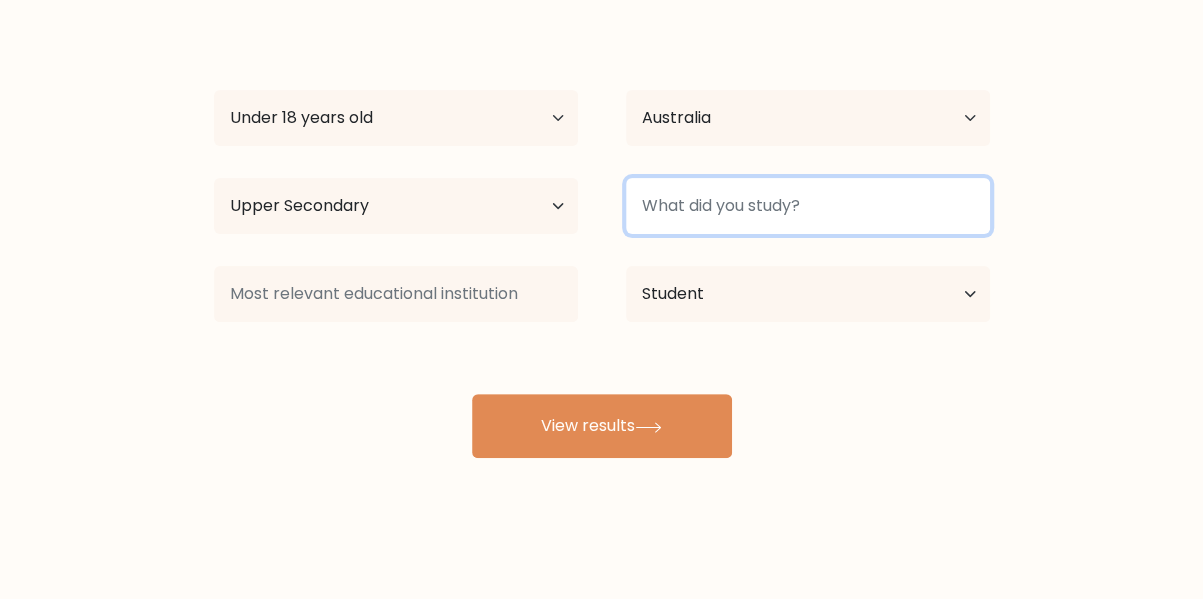 type on "m" 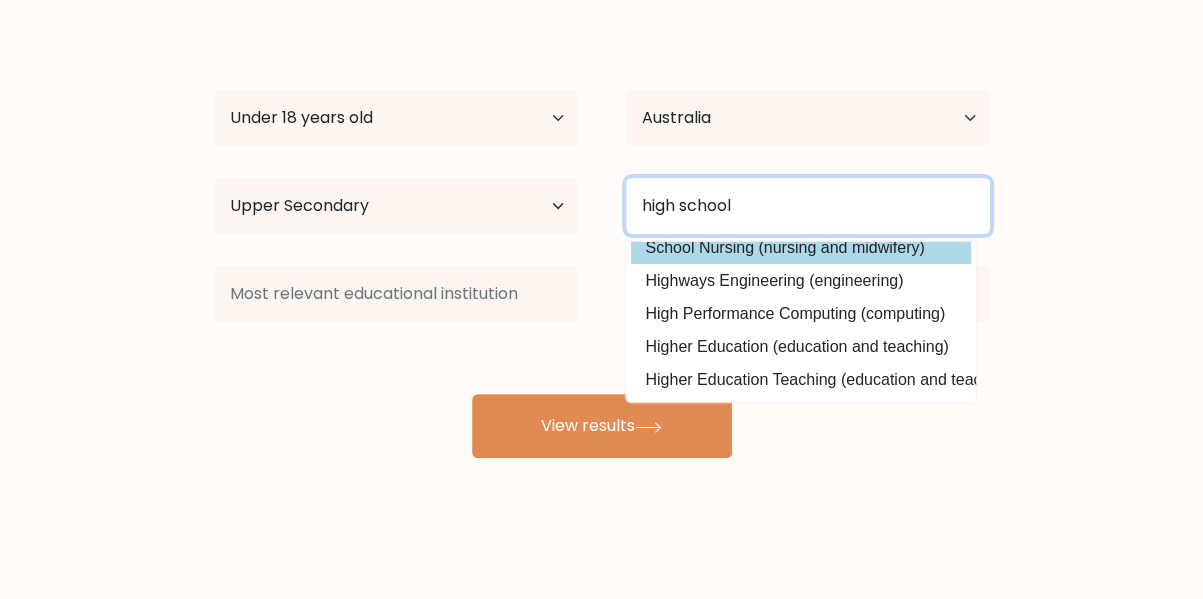 scroll, scrollTop: 0, scrollLeft: 0, axis: both 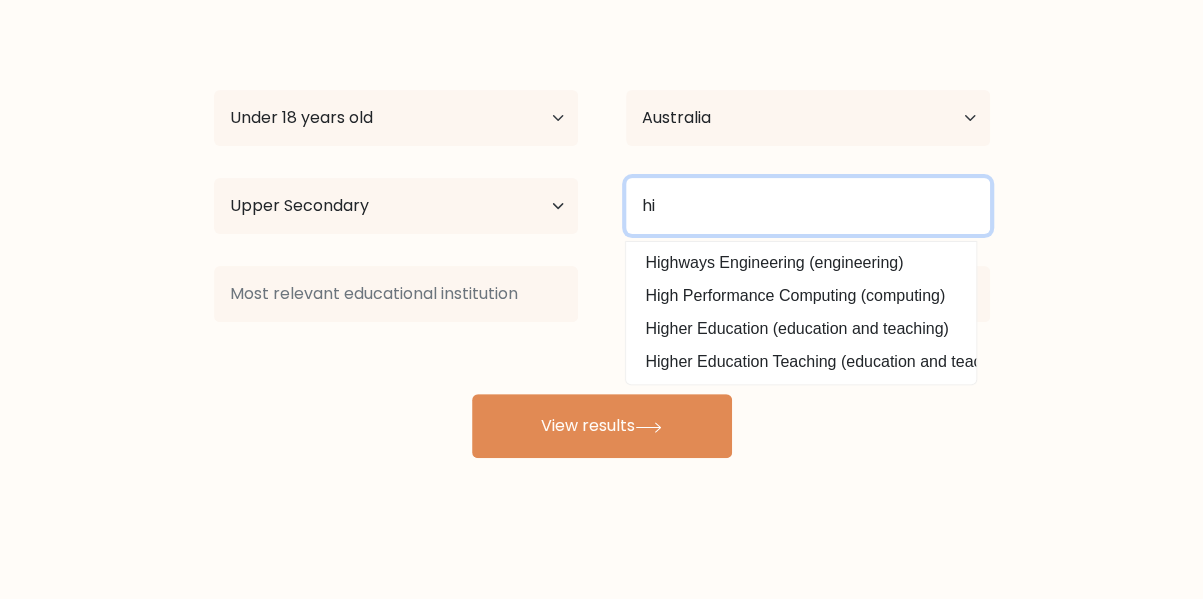 type on "h" 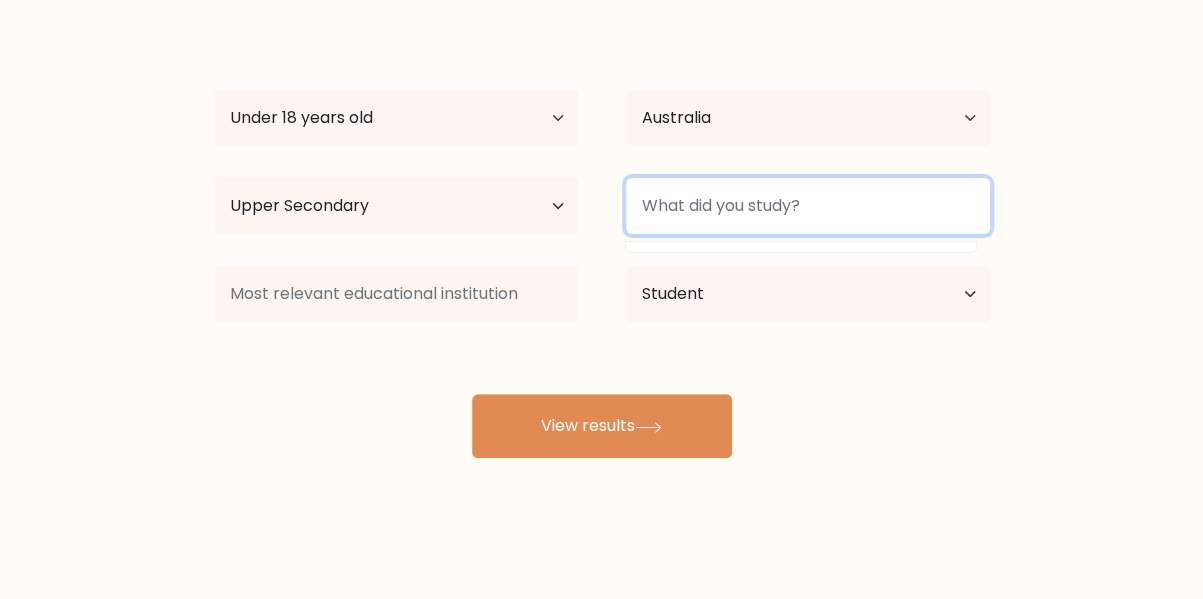 click at bounding box center [808, 206] 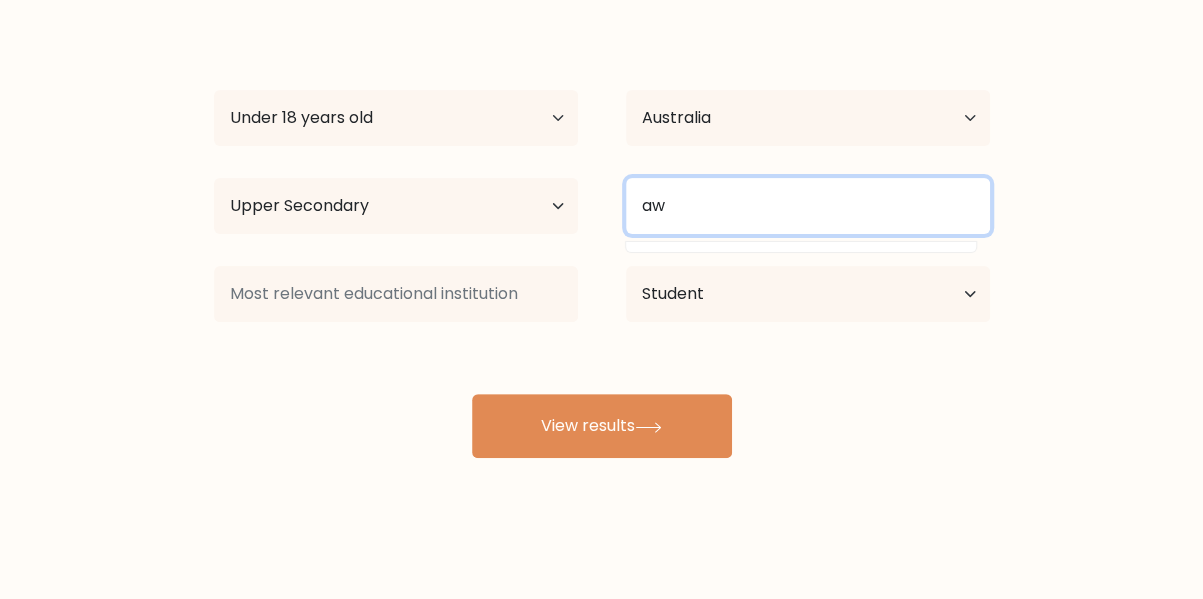 type on "a" 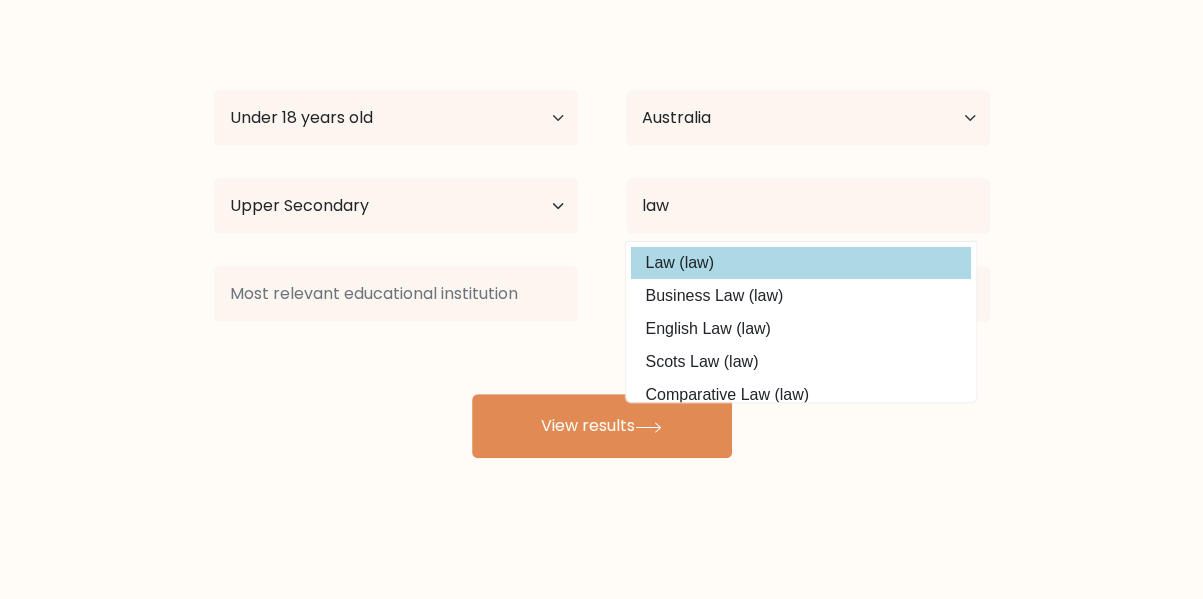click on "Law (law)" at bounding box center (801, 263) 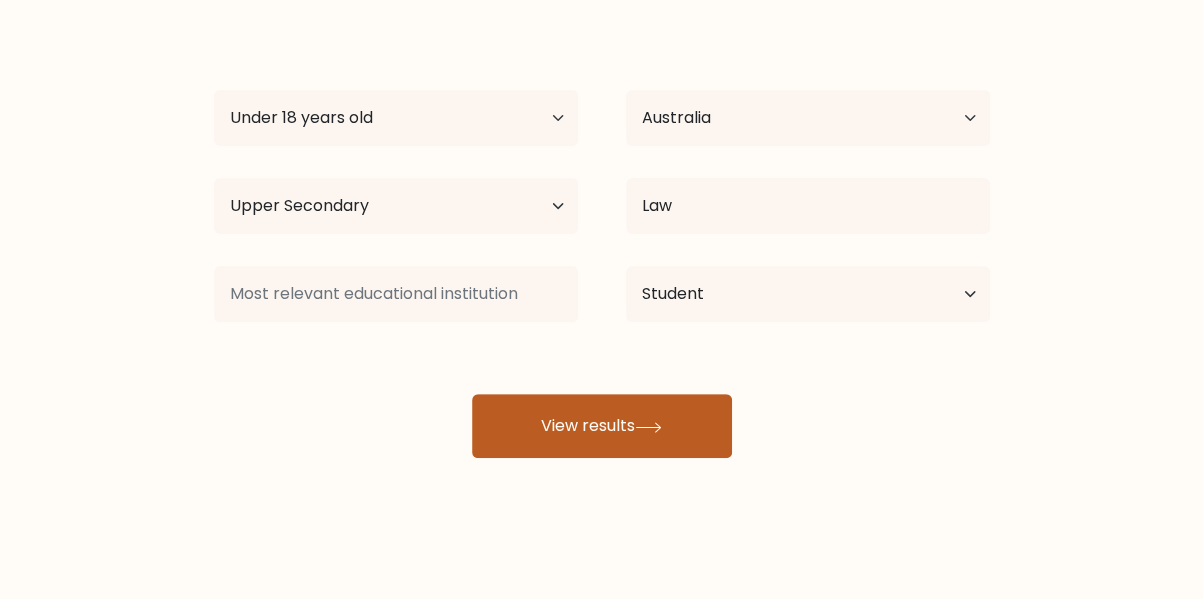 click on "View results" at bounding box center [602, 426] 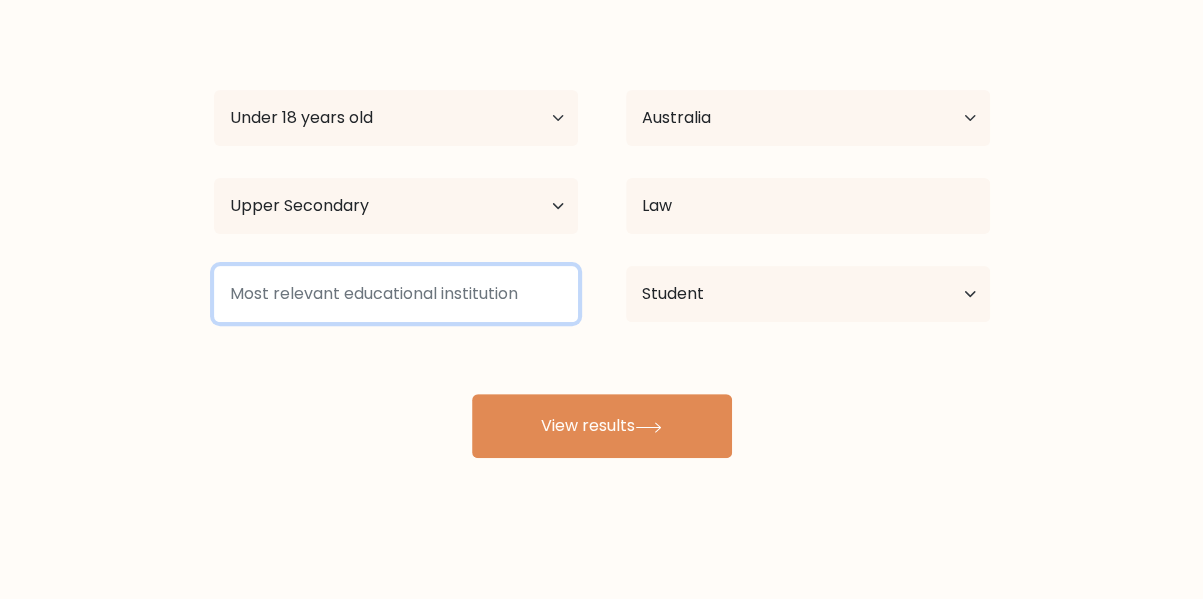 type on "s" 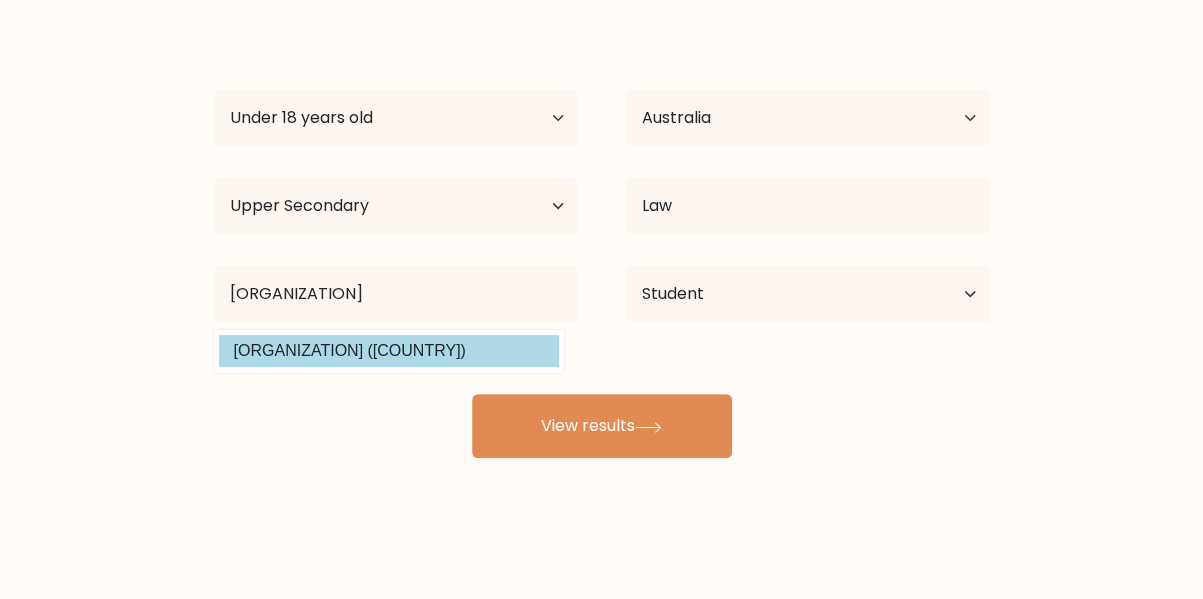 click on "Monash University (Australia)" at bounding box center (389, 351) 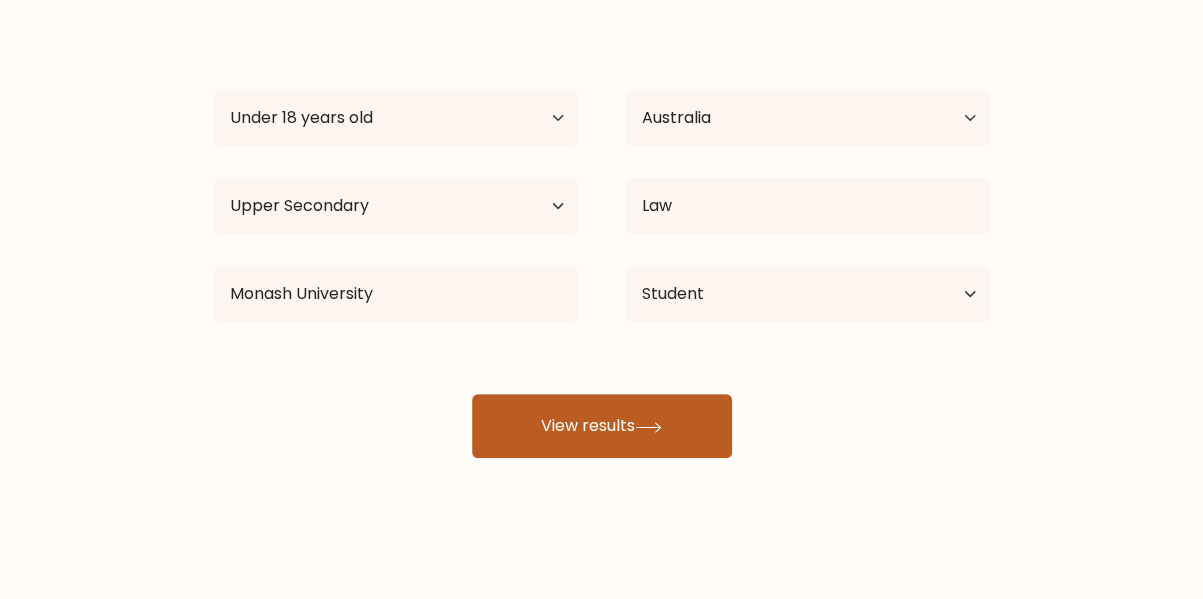 click on "View results" at bounding box center [602, 426] 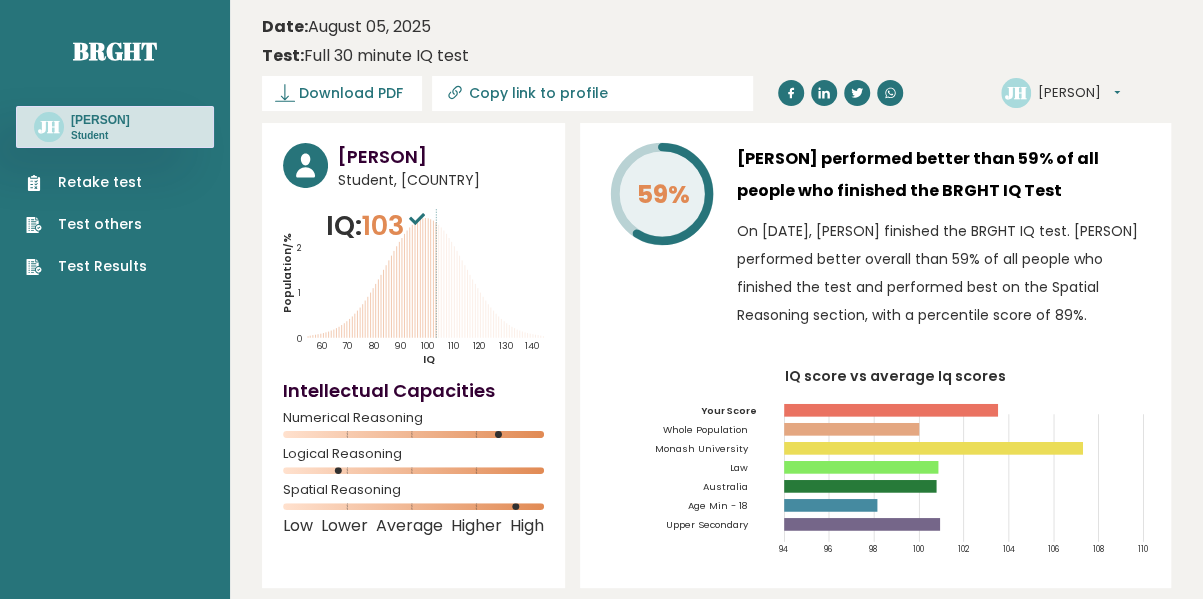 scroll, scrollTop: 6, scrollLeft: 0, axis: vertical 